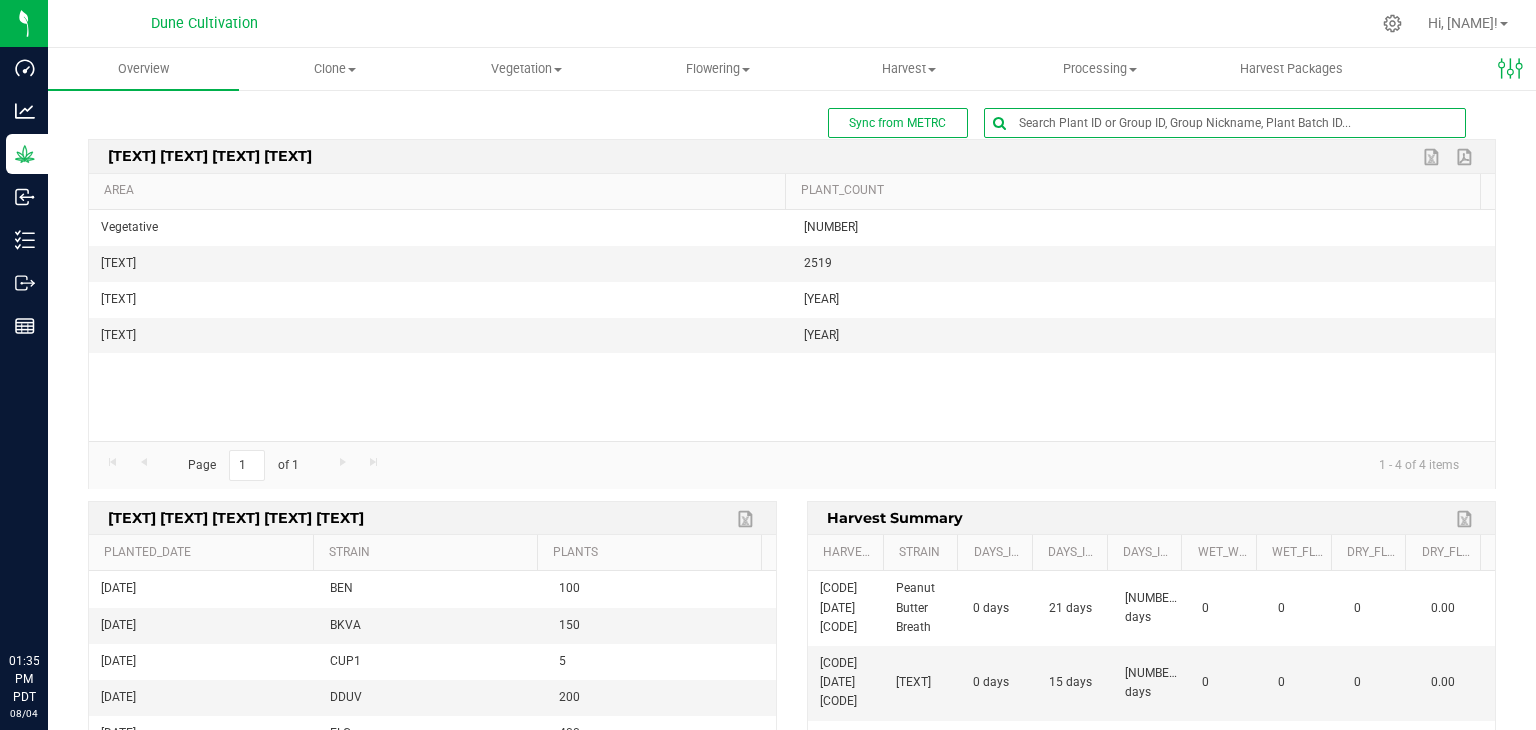 scroll, scrollTop: 0, scrollLeft: 0, axis: both 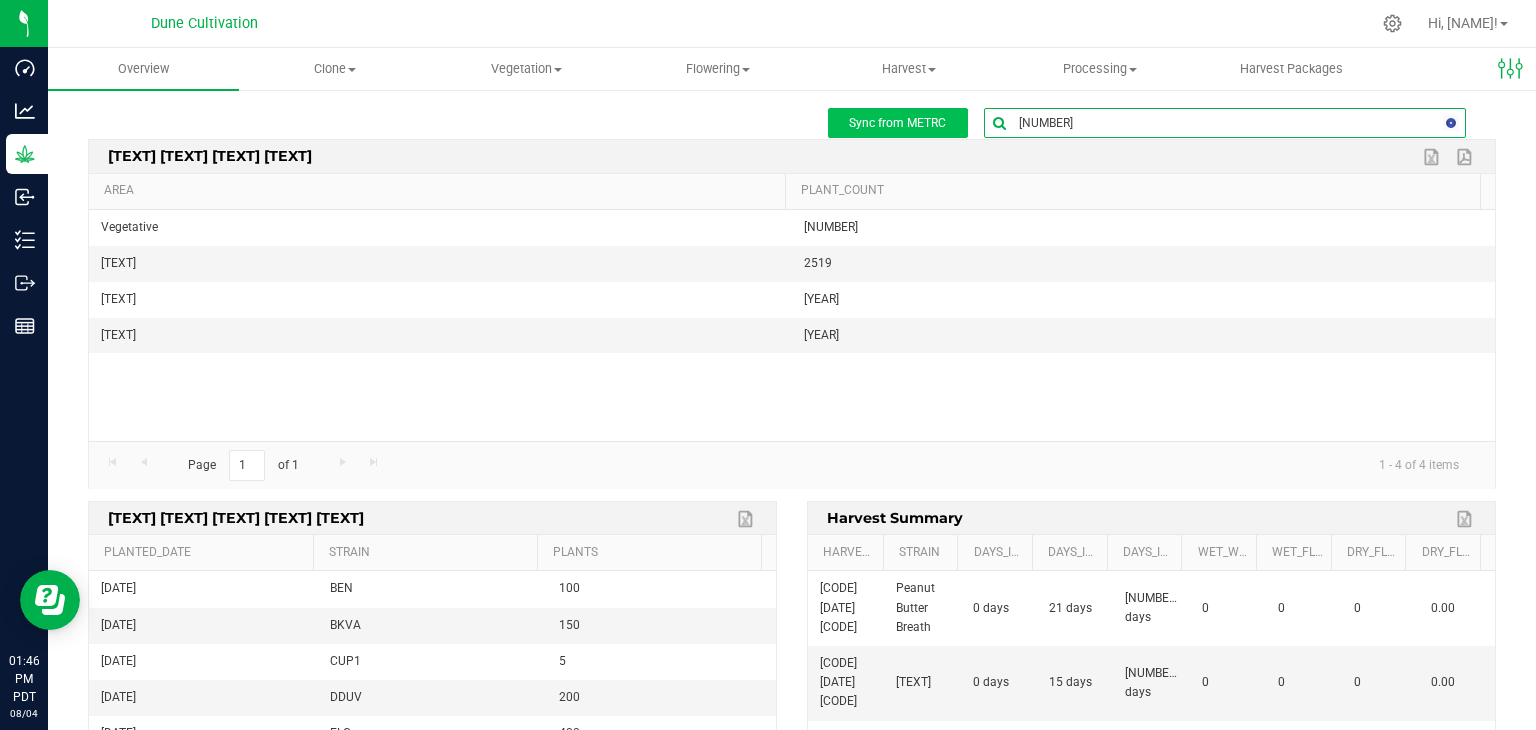 type on "[NUMBER]" 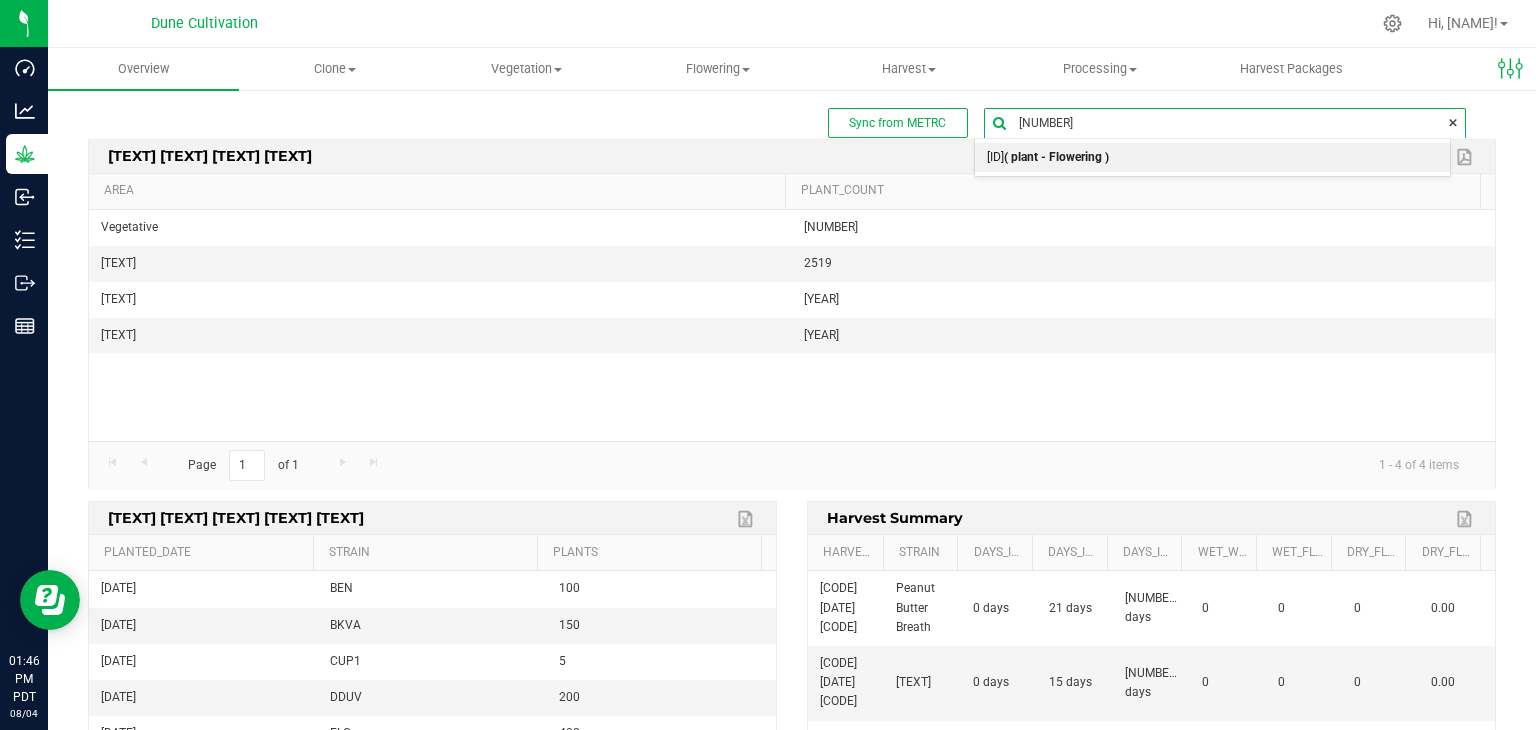 click on "[ID] ( [TEXT] )" at bounding box center [1048, 158] 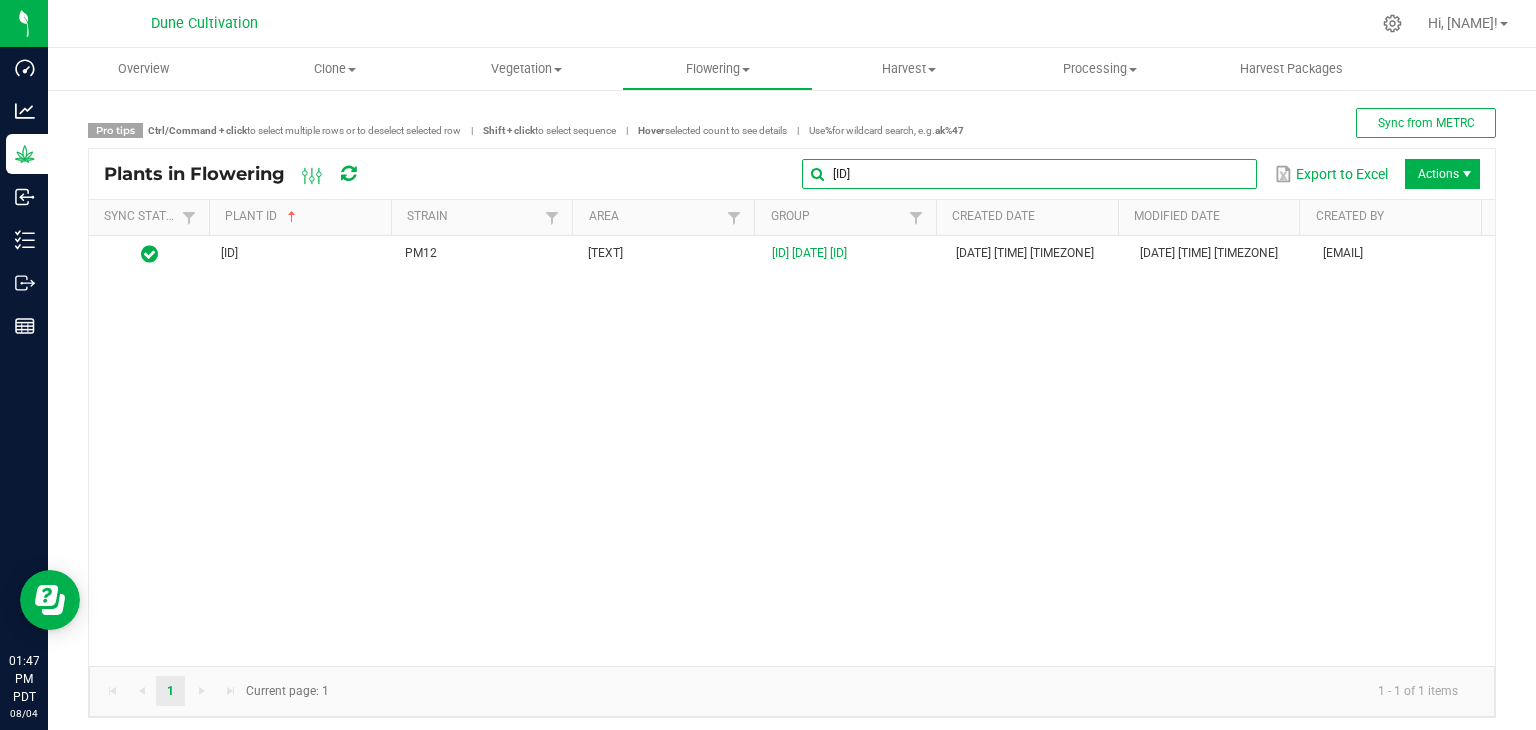 click on "[ID]" at bounding box center (1029, 174) 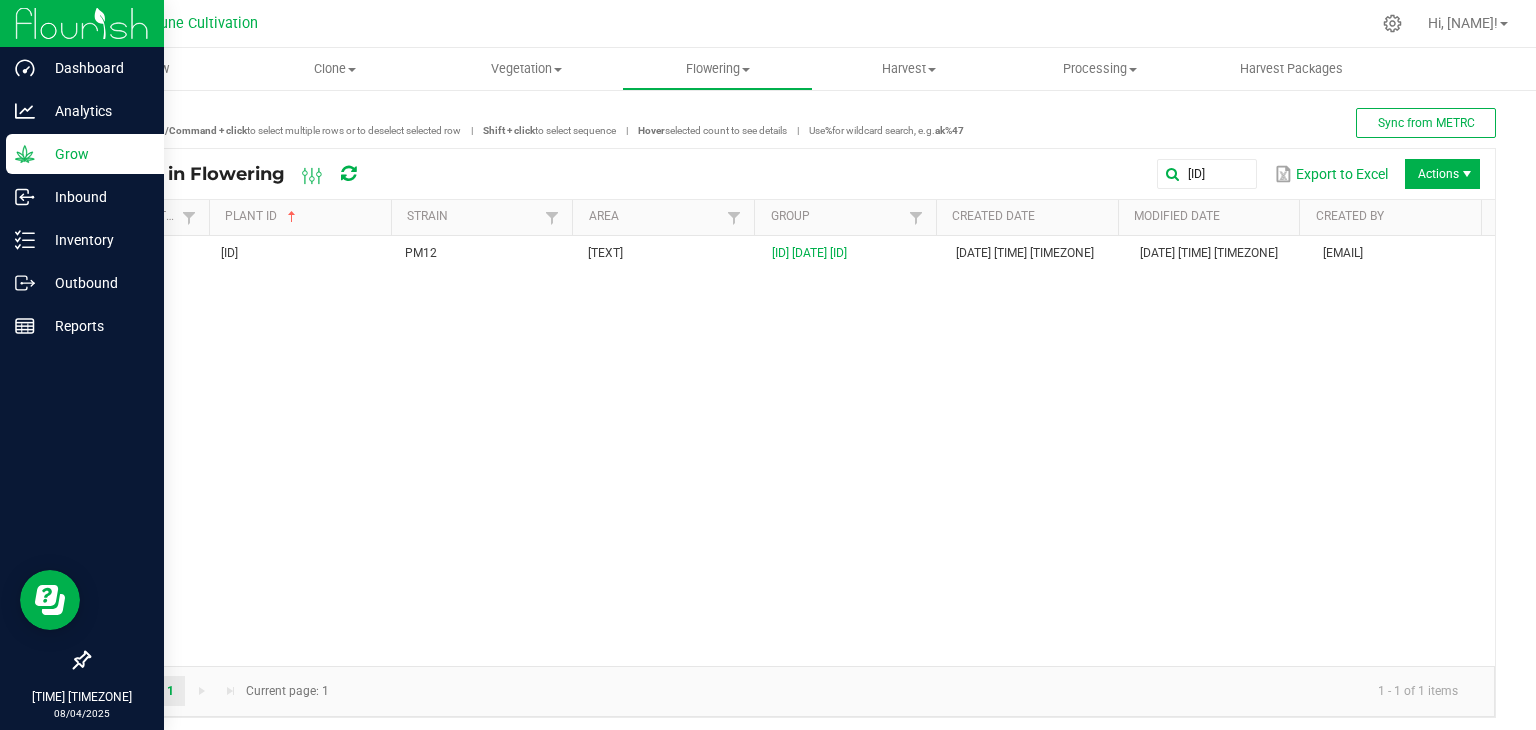 click on "Grow" at bounding box center [95, 154] 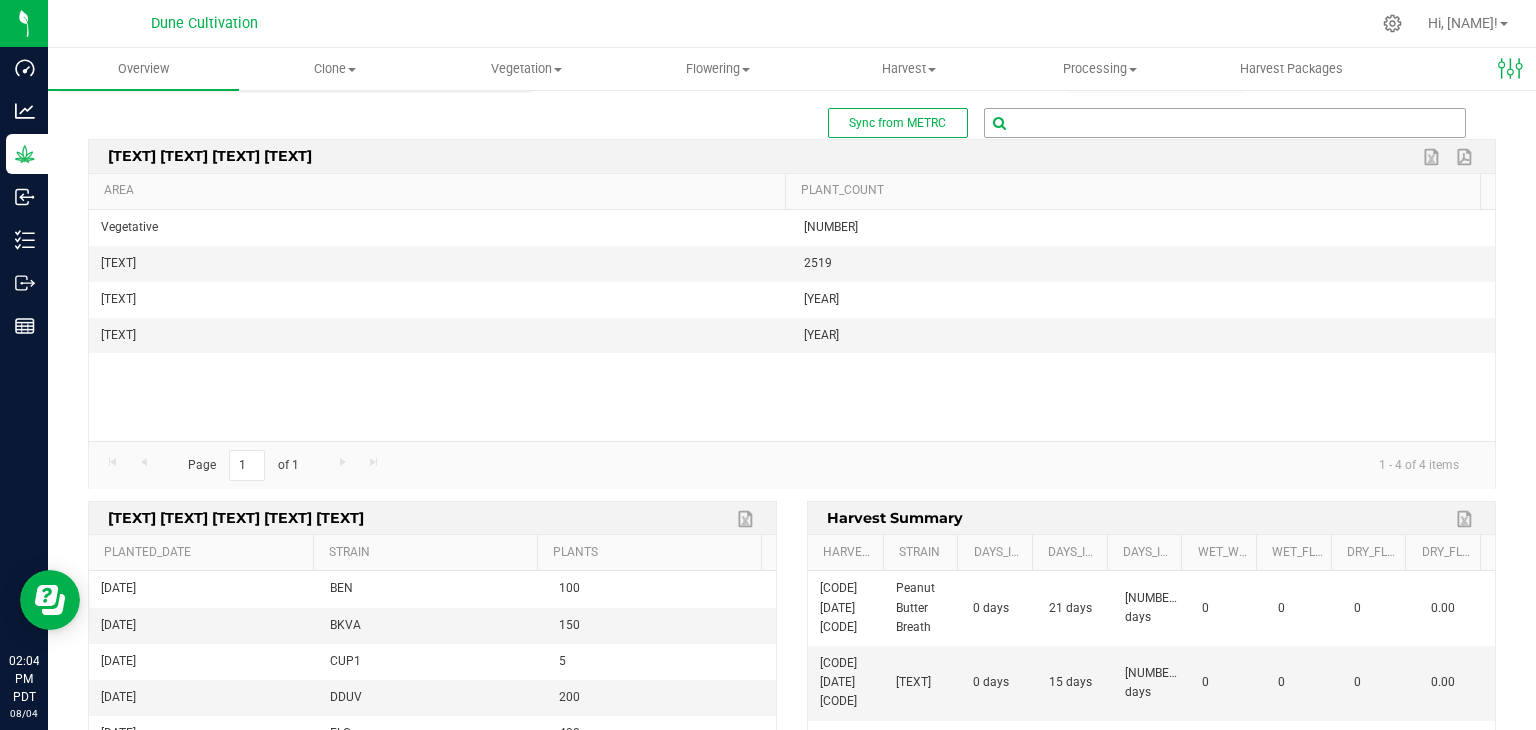 click at bounding box center (1225, 123) 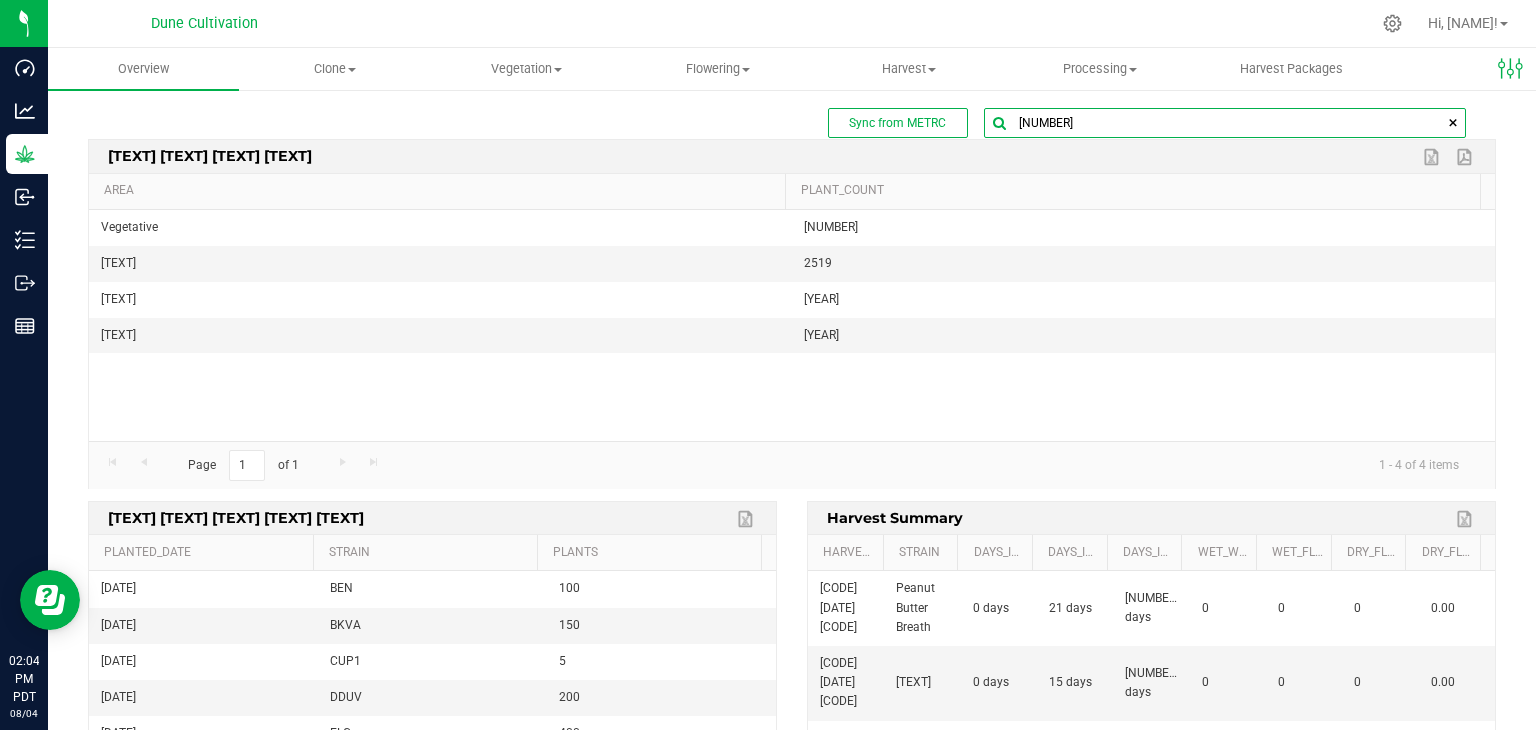 type on "[NUMBER]" 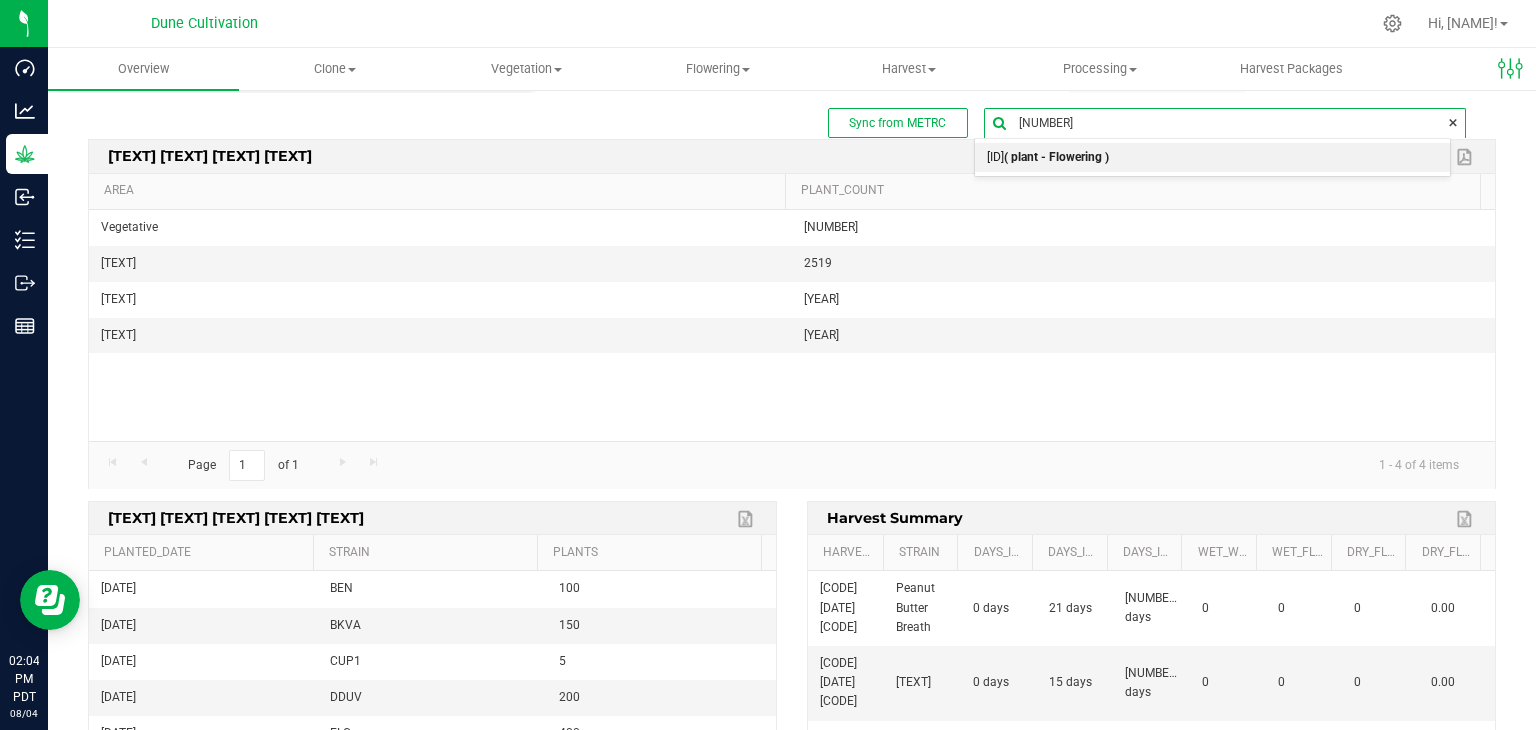 click on "( plant - Flowering )" at bounding box center (1056, 157) 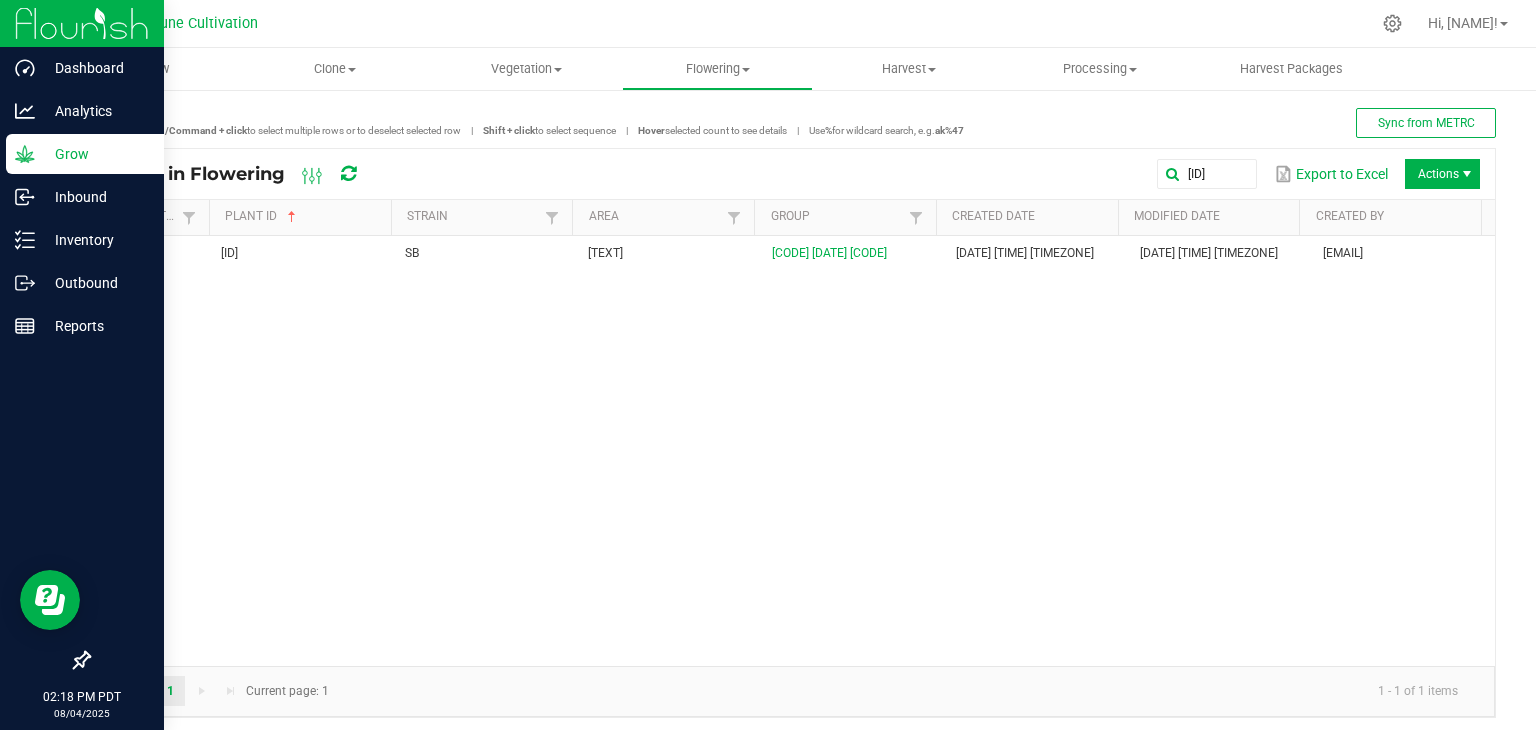 click on "Grow" at bounding box center [95, 154] 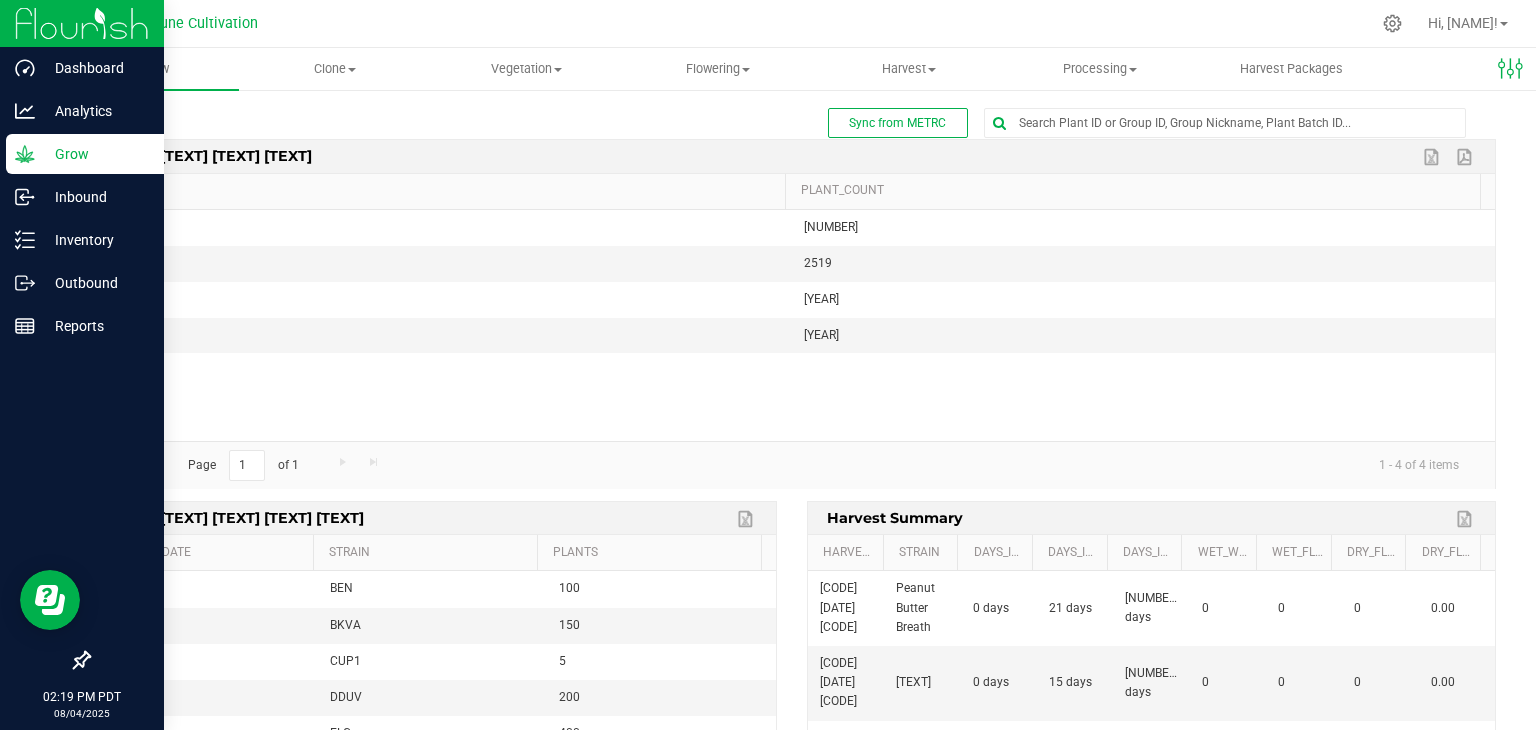 click on "Grow" at bounding box center [95, 154] 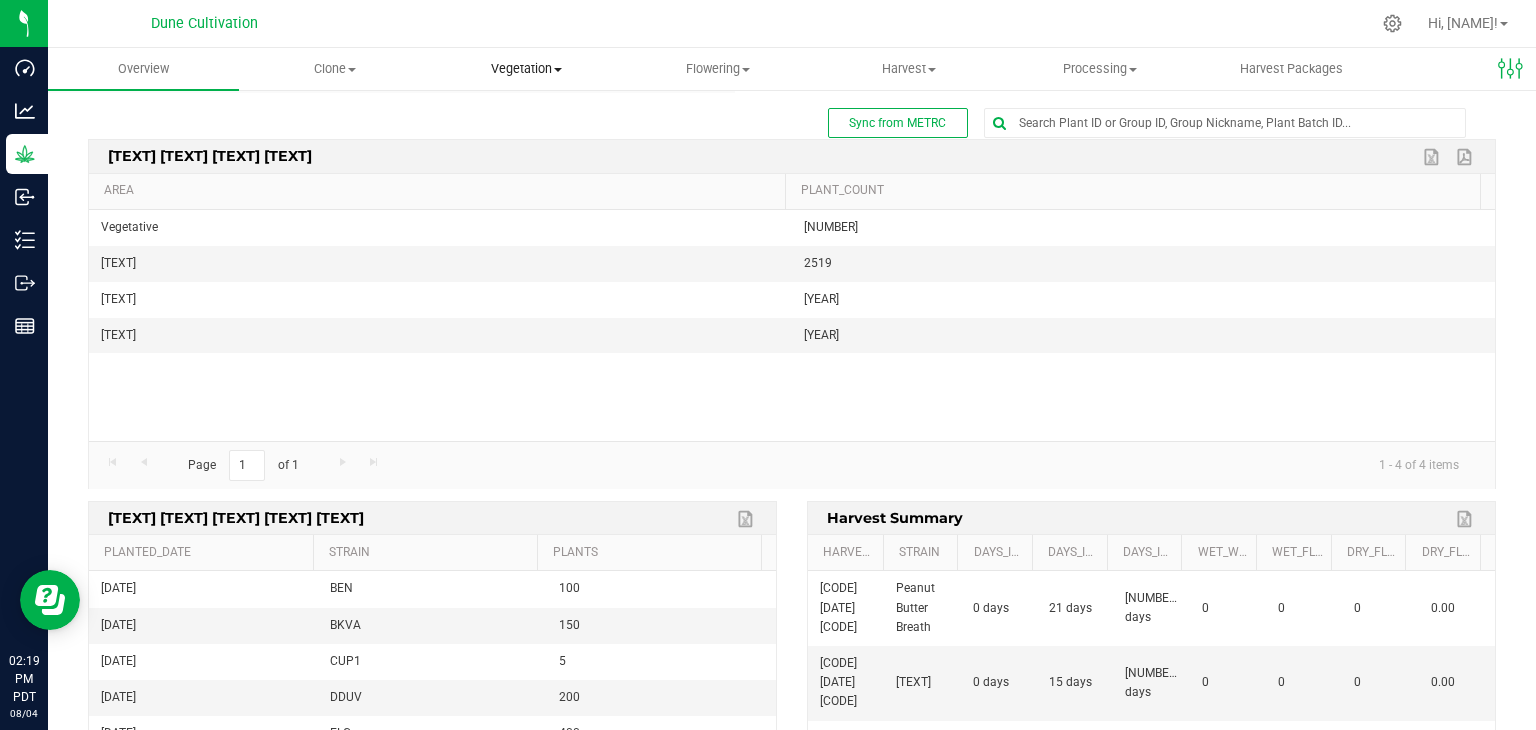 click on "Vegetation" at bounding box center [526, 69] 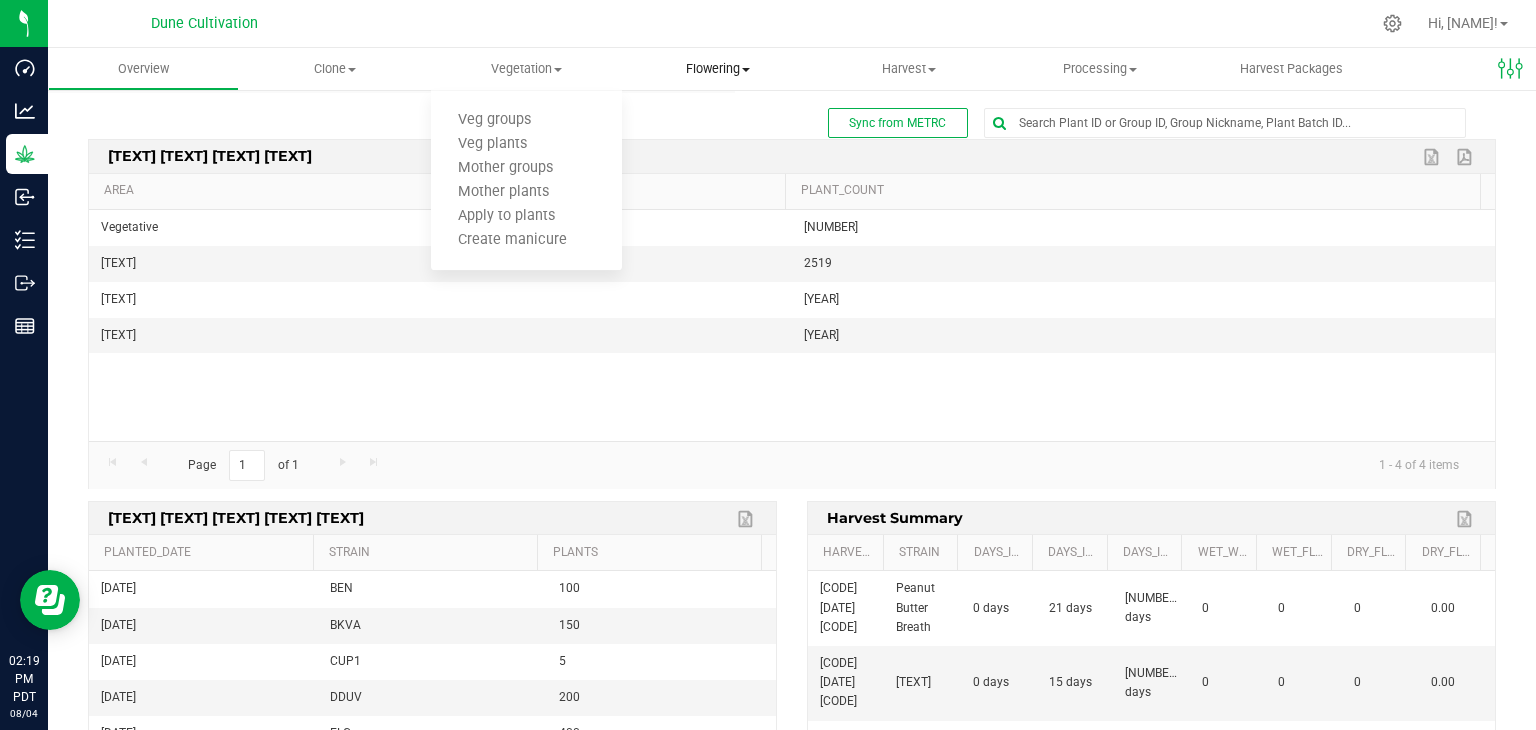 click on "Flowering" at bounding box center (717, 69) 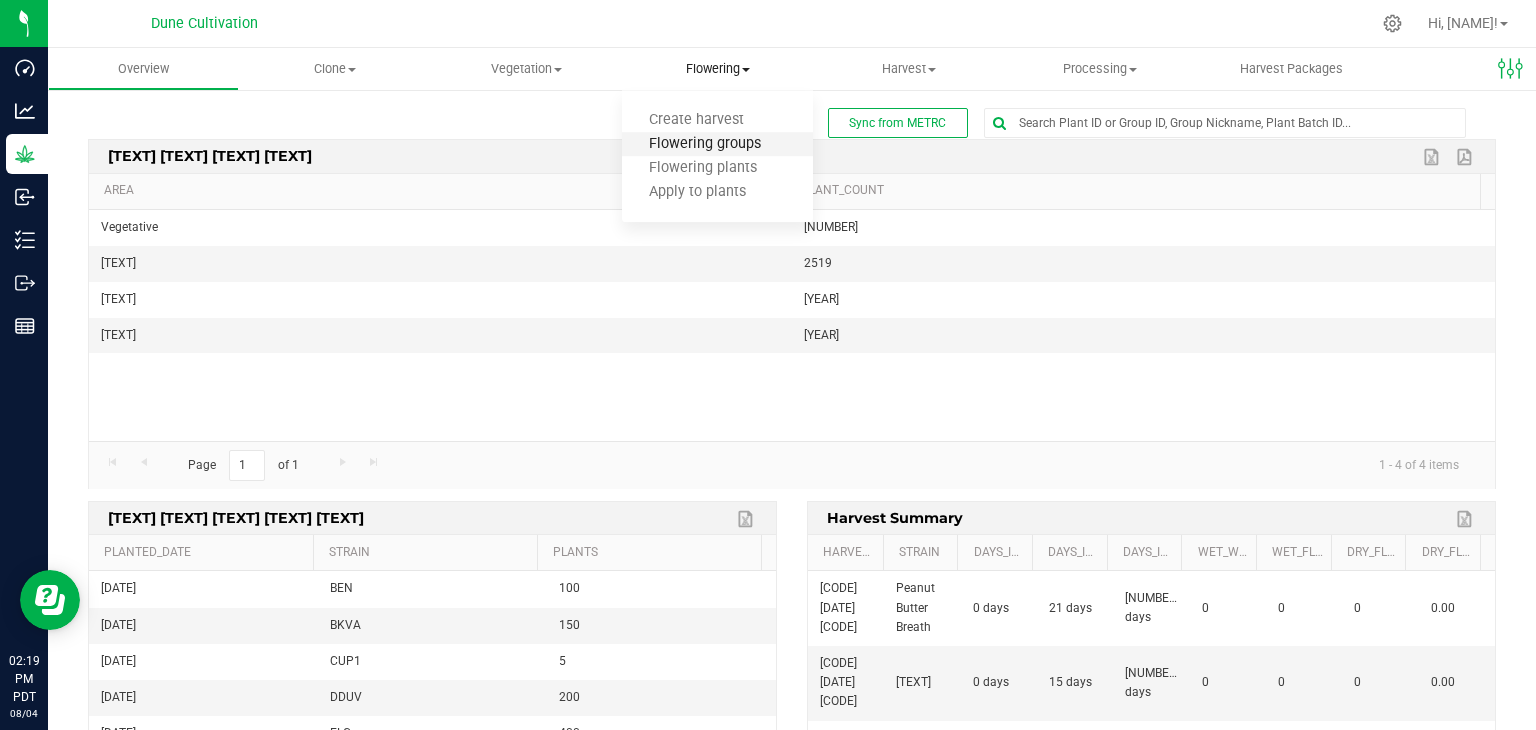 click on "Flowering groups" at bounding box center [705, 144] 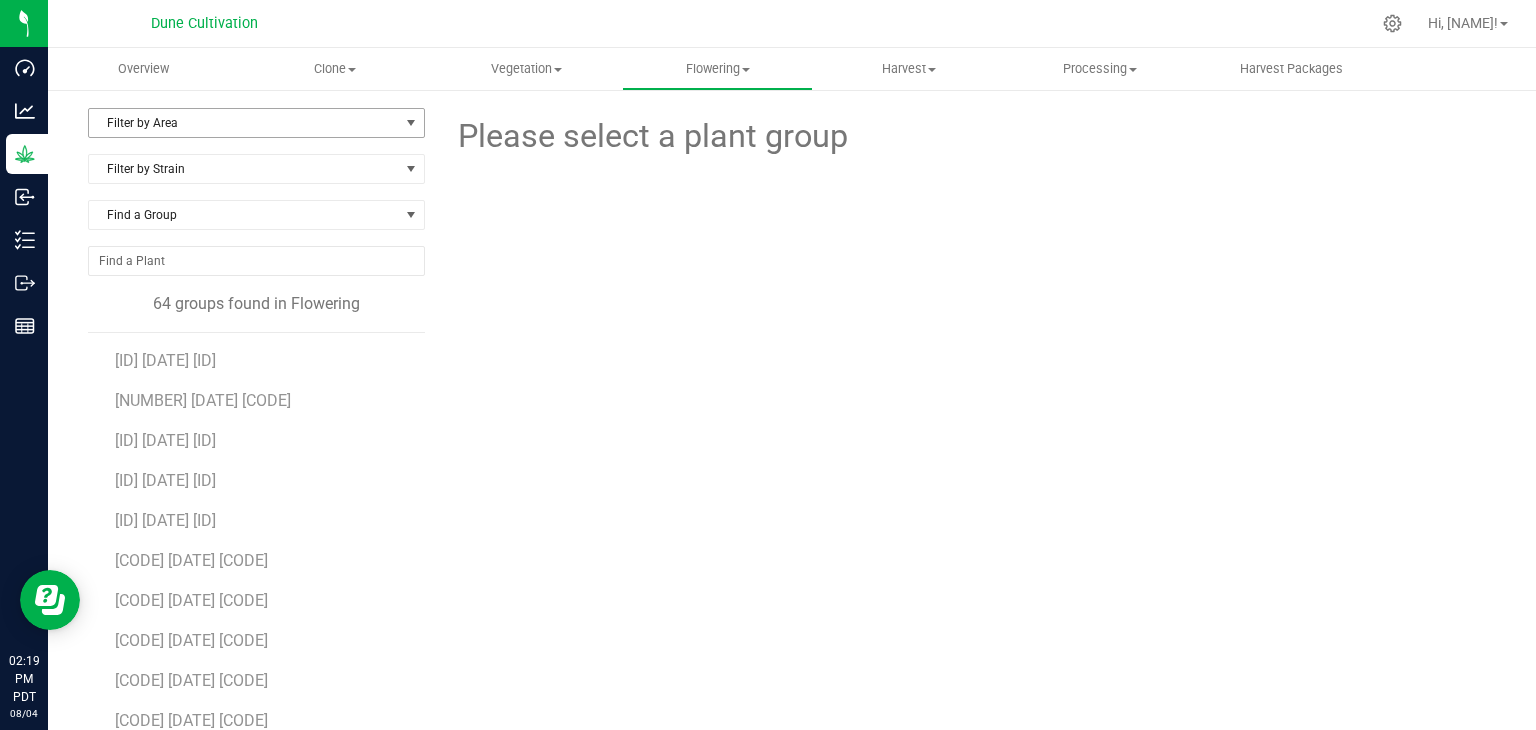 click on "Filter by Area" at bounding box center [244, 123] 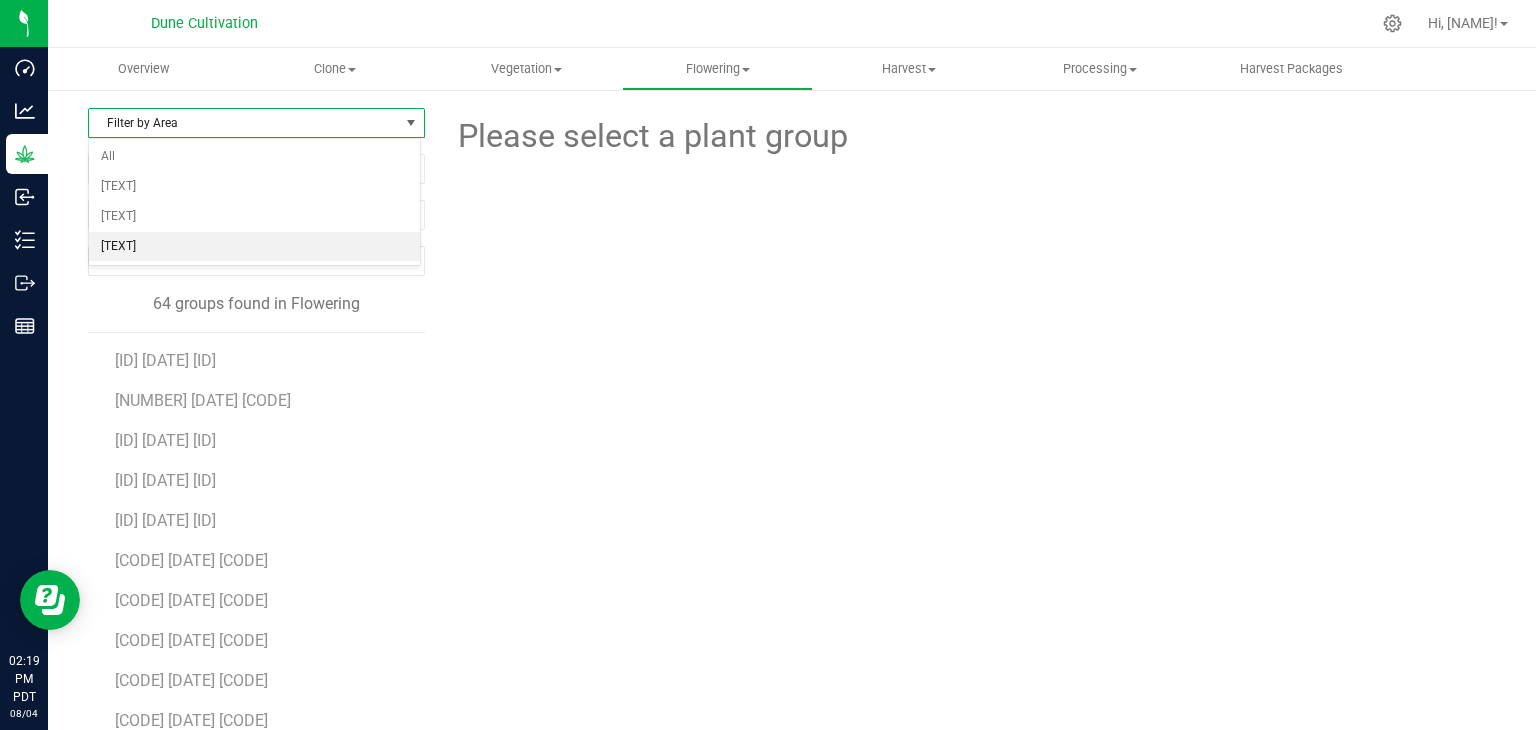click on "[TEXT]" at bounding box center [254, 247] 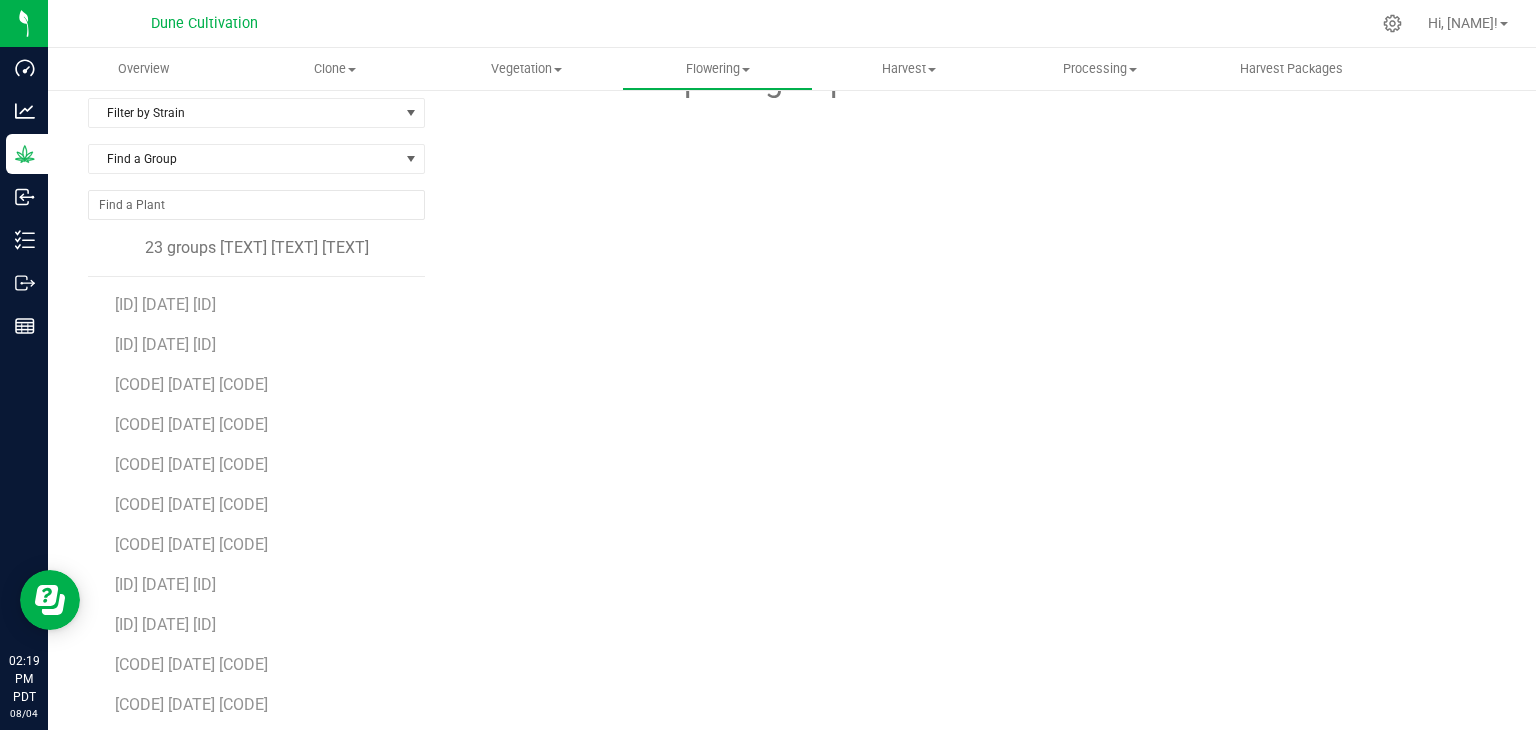 scroll, scrollTop: 100, scrollLeft: 0, axis: vertical 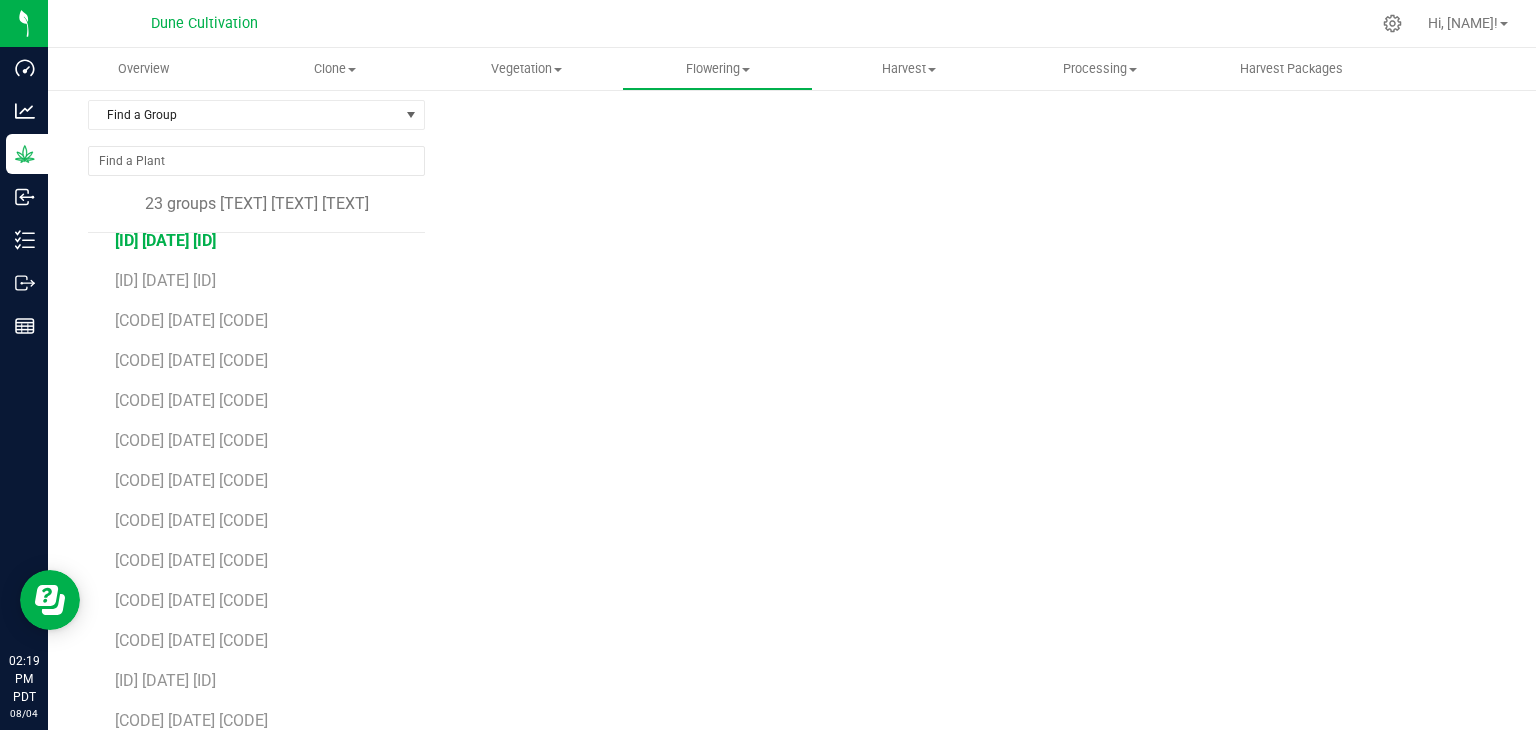 click on "[ID] [DATE] [ID]" at bounding box center [165, 240] 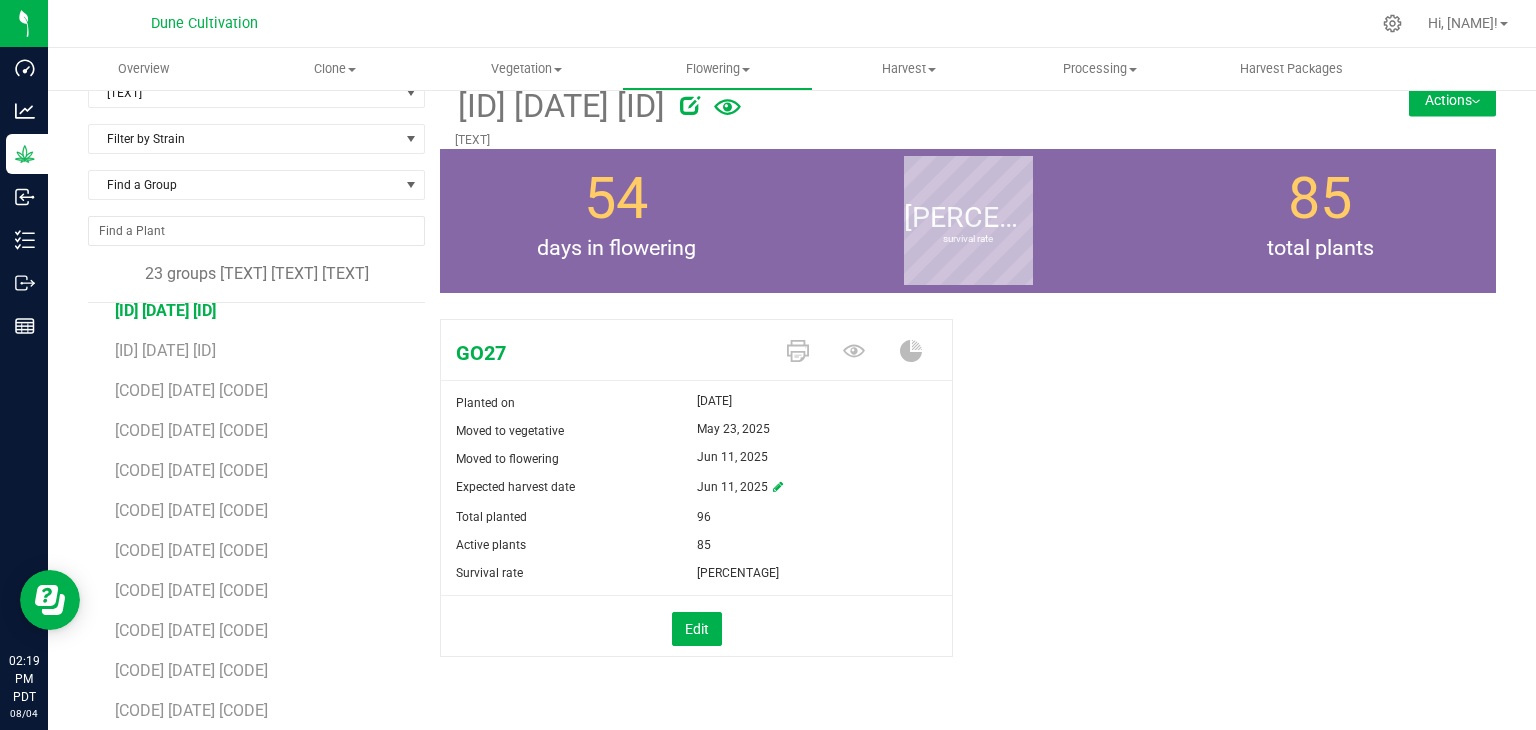 scroll, scrollTop: 0, scrollLeft: 0, axis: both 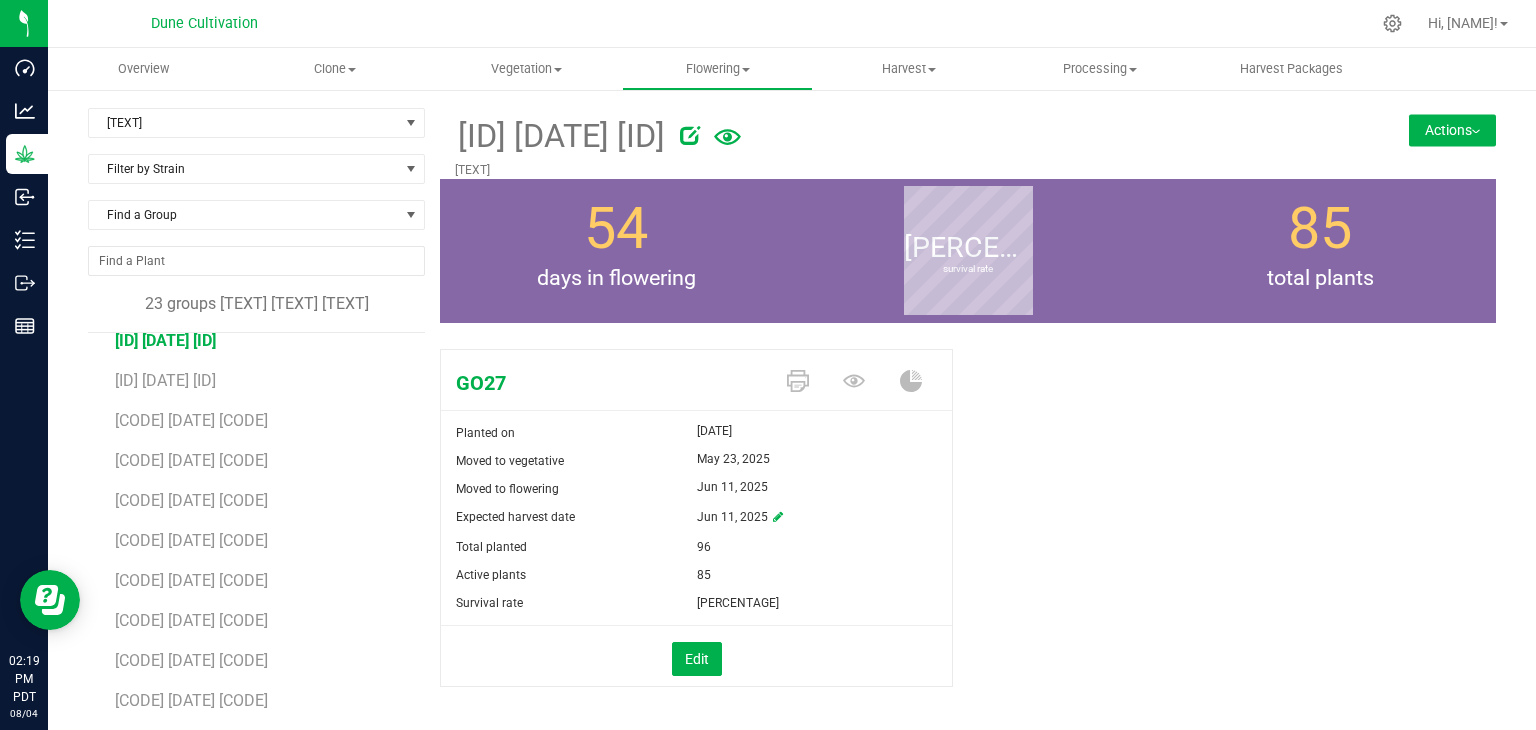 click on "Actions" at bounding box center [1452, 130] 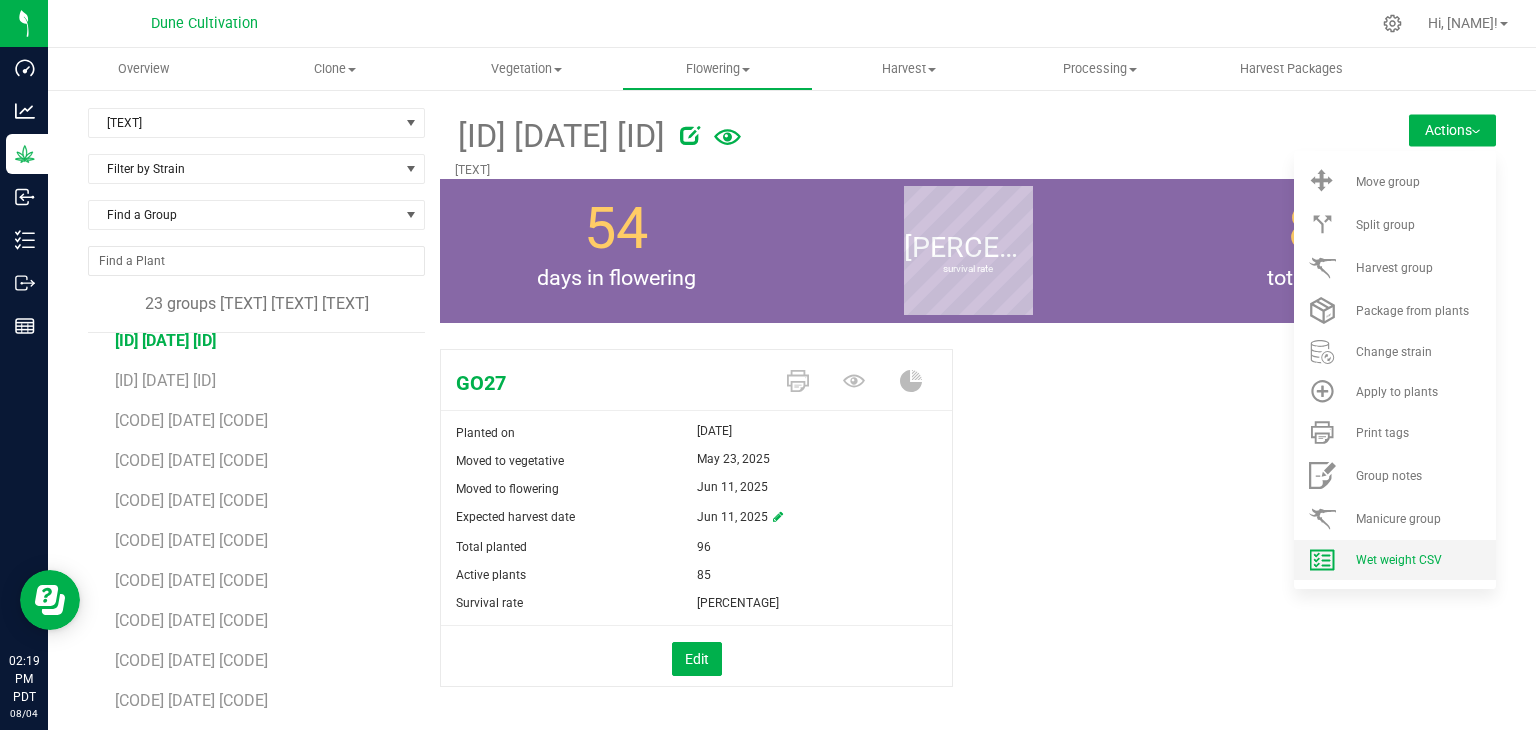 click on "Wet weight CSV" at bounding box center (1399, 560) 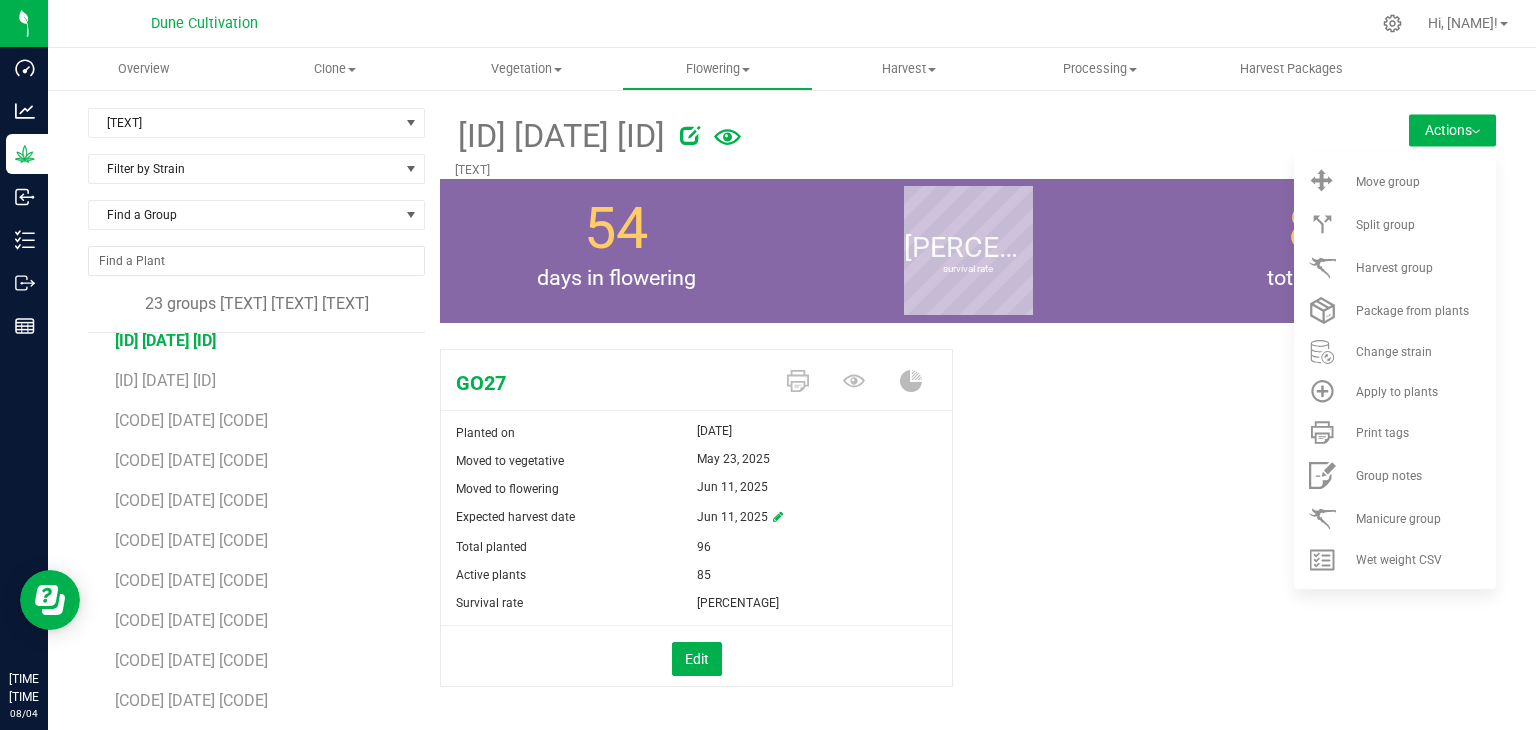 click on "Actions" at bounding box center (1452, 130) 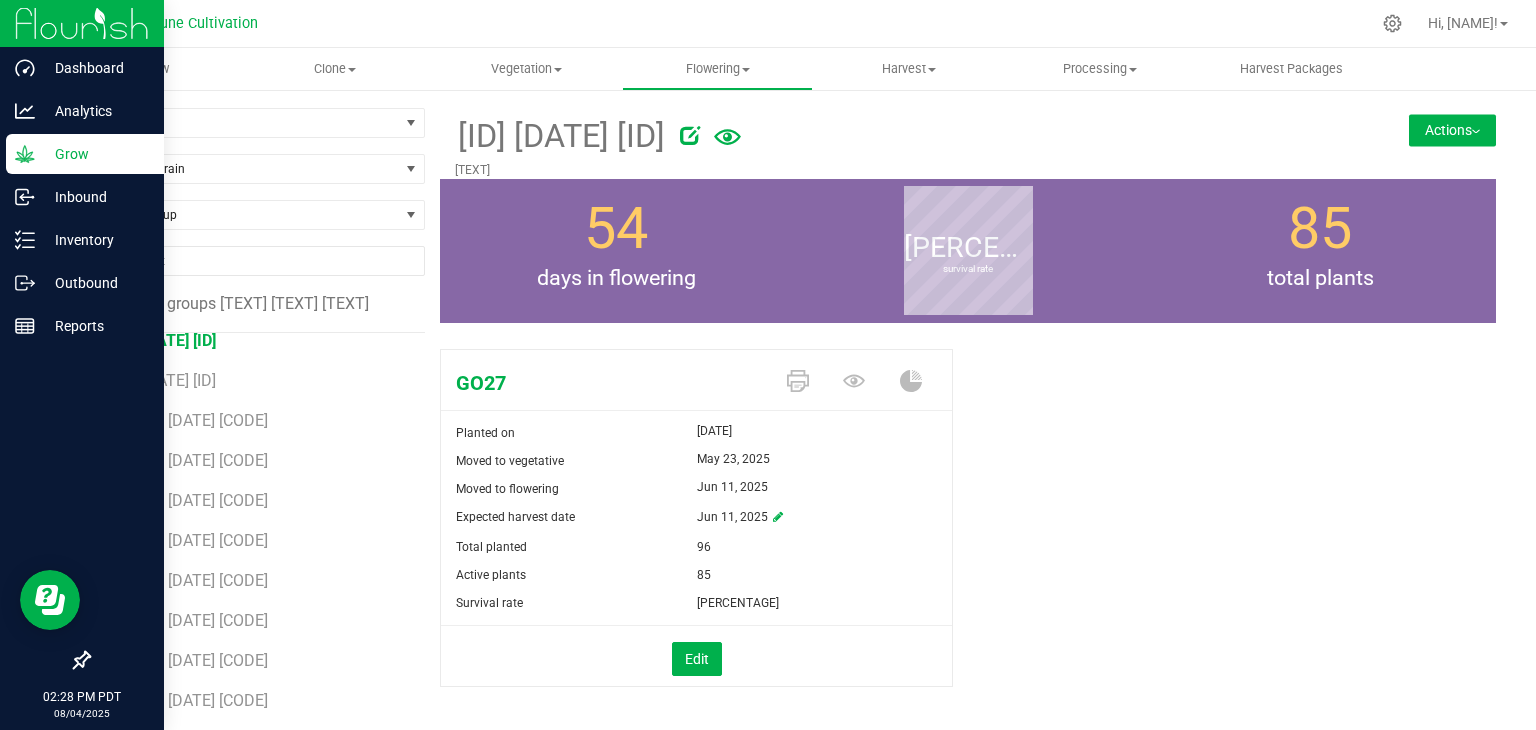 click on "Grow" at bounding box center (95, 154) 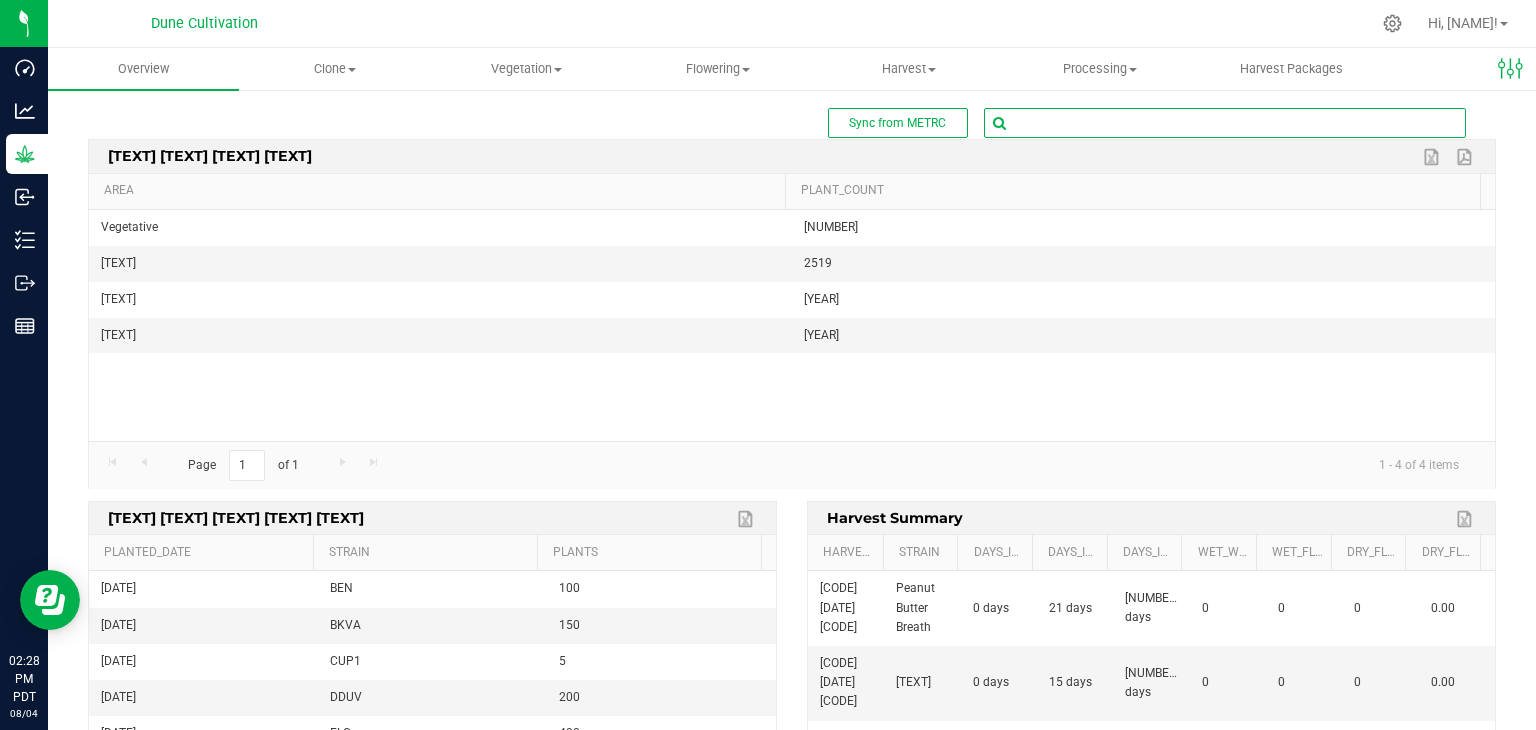 click at bounding box center [1225, 123] 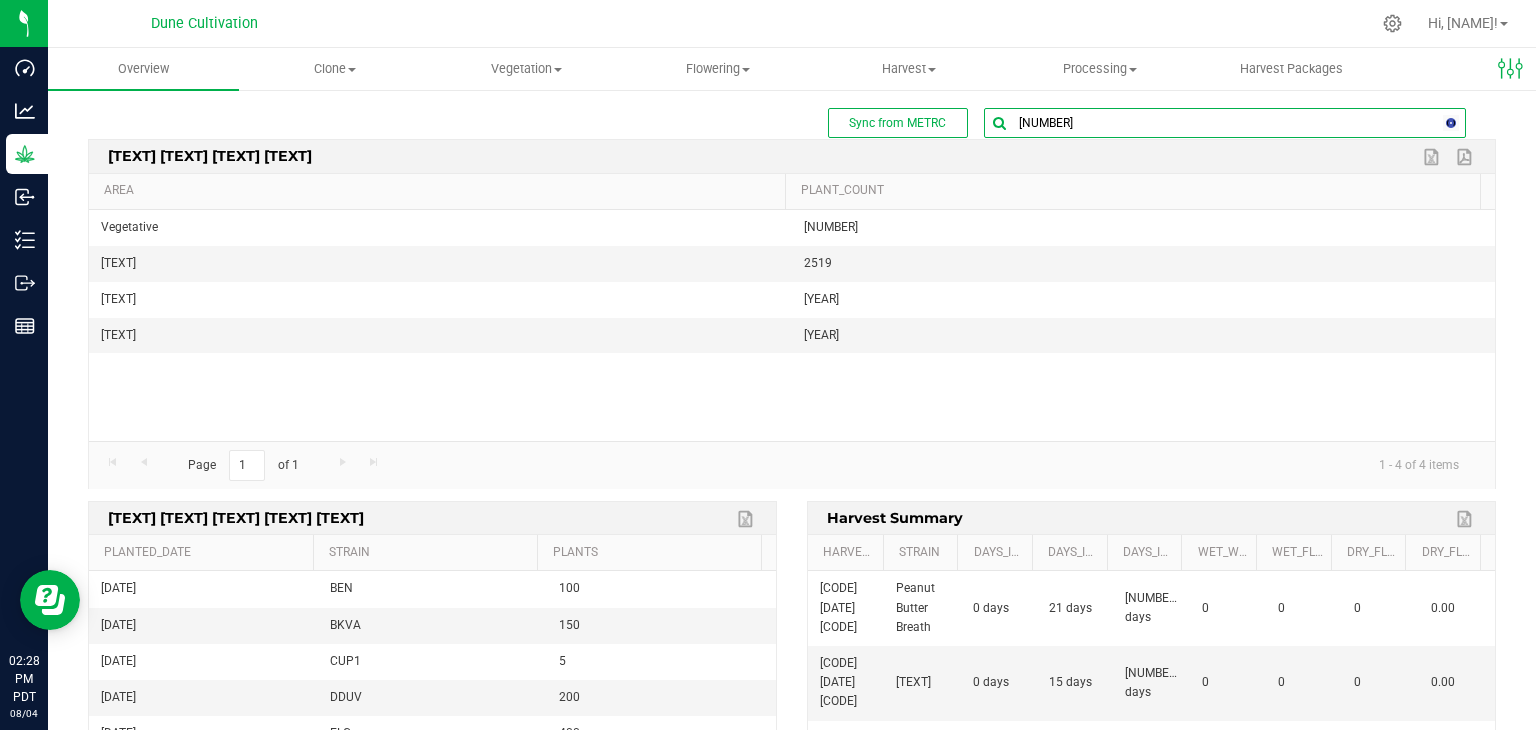 type on "[NUMBER]" 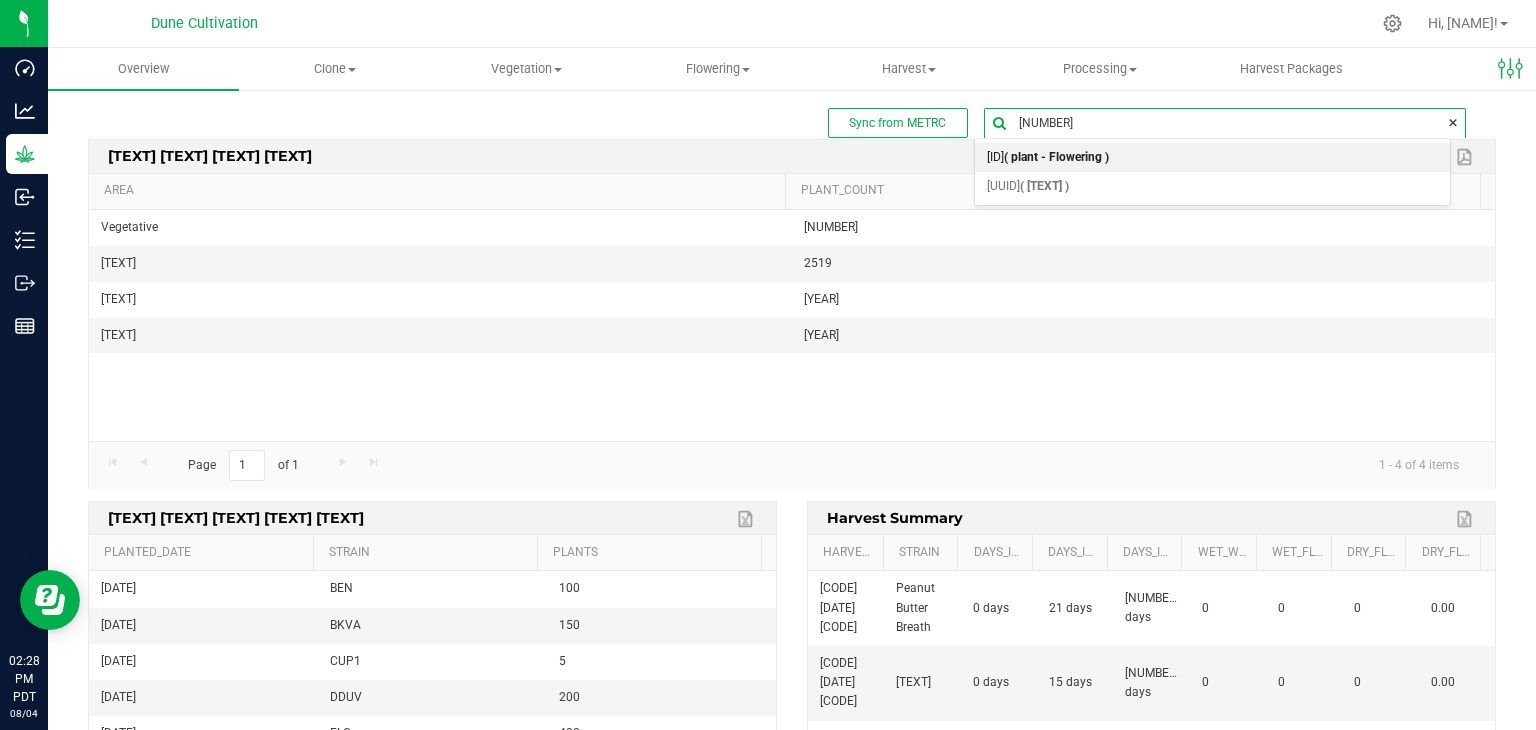 click on "[ID] ( [TEXT] )" at bounding box center (1048, 158) 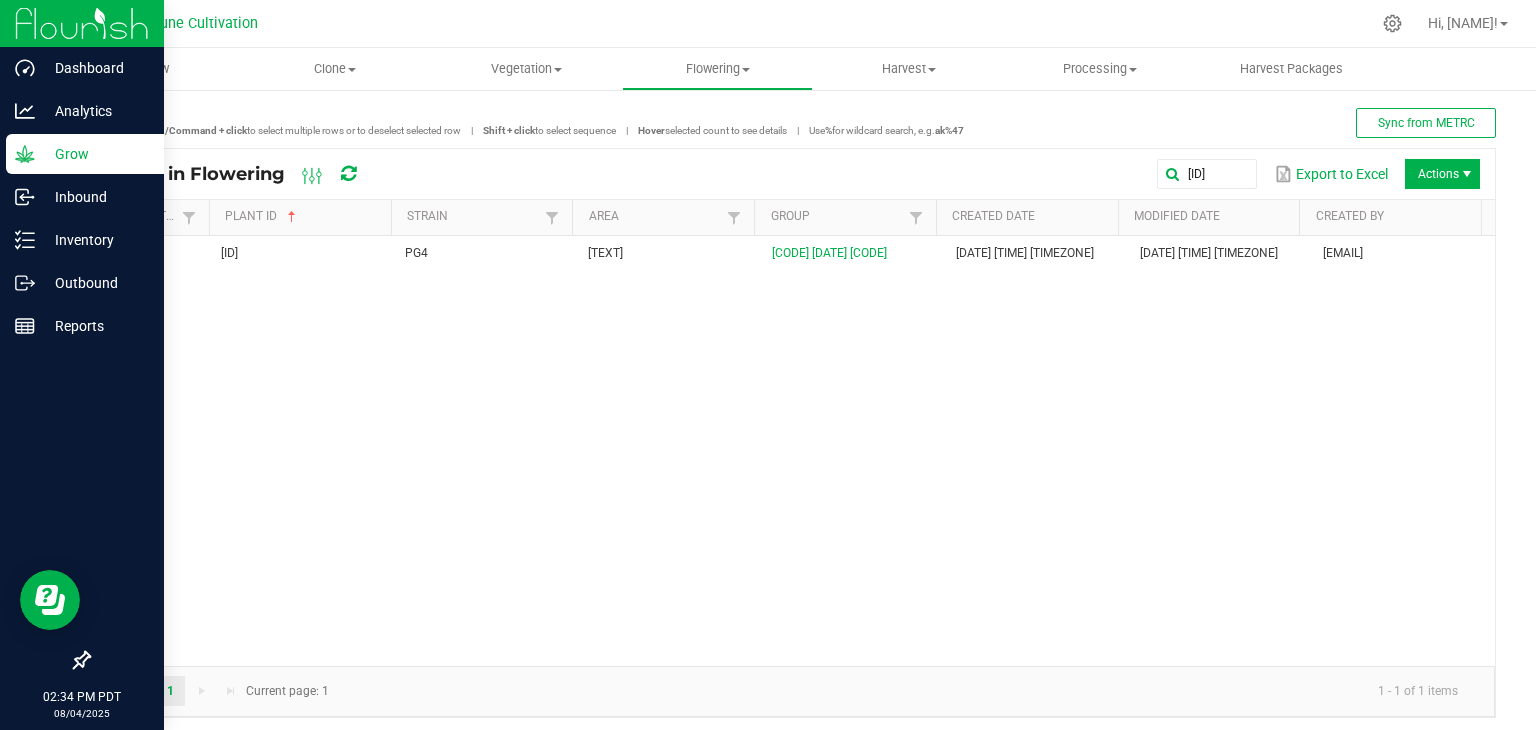 click on "Grow" at bounding box center (95, 154) 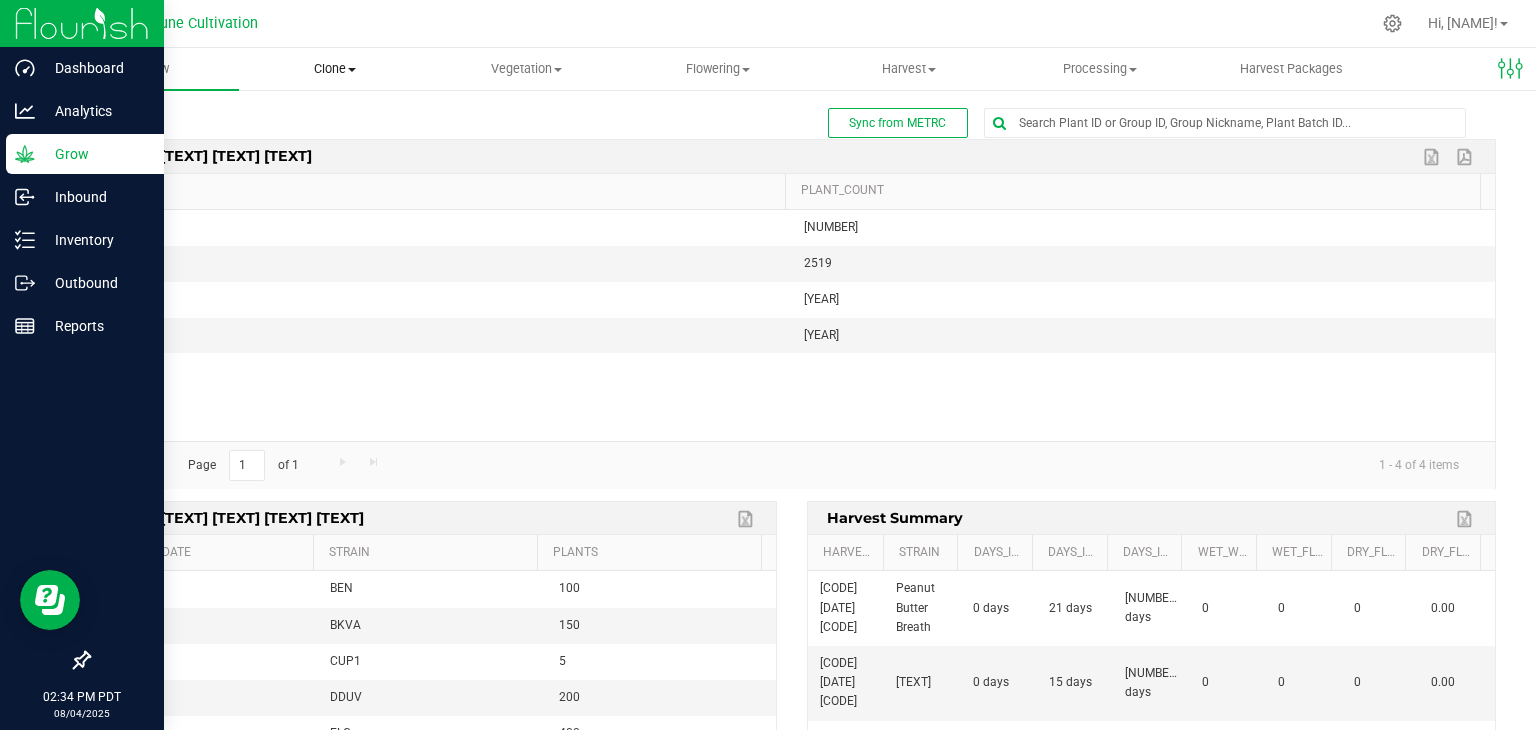 click on "Clone" at bounding box center [334, 69] 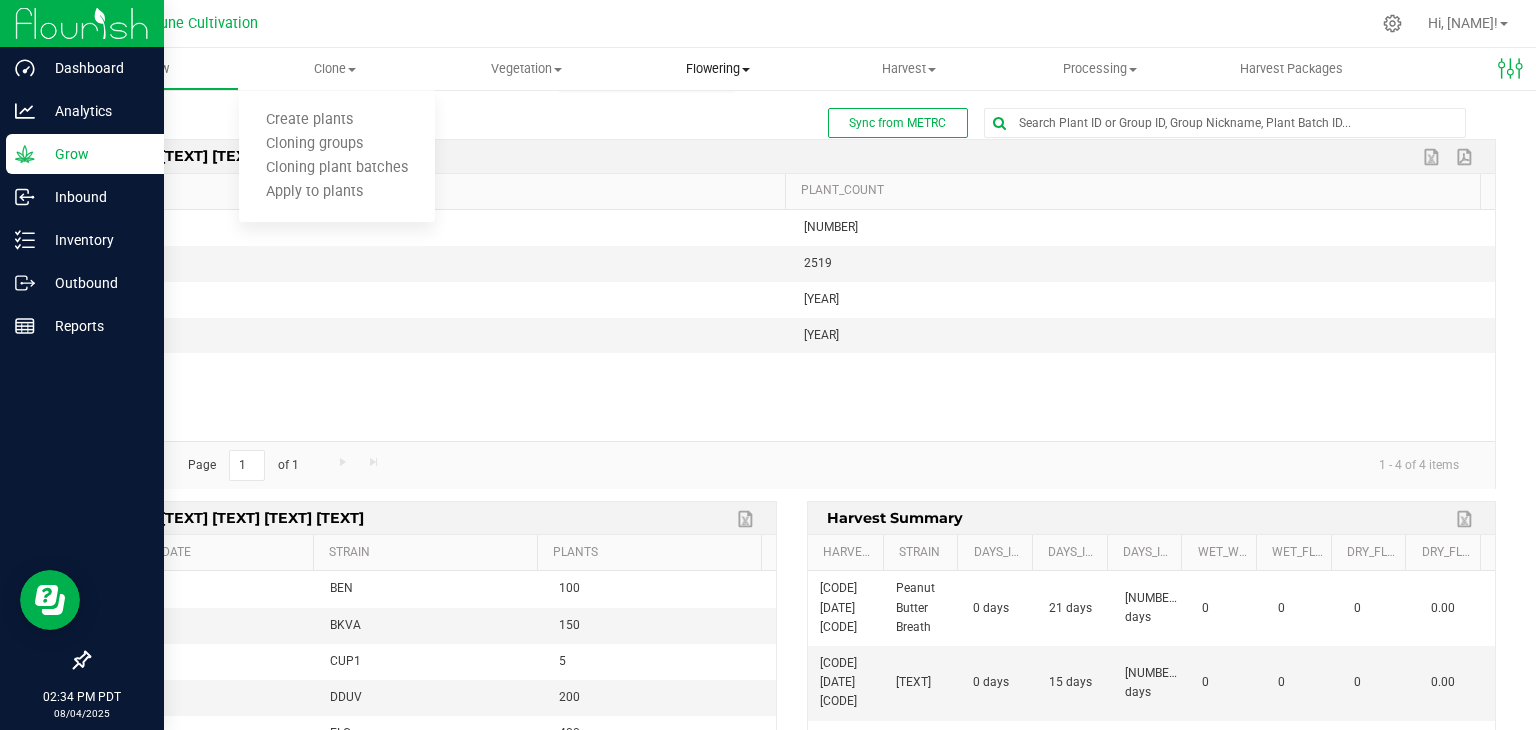 click on "Flowering" at bounding box center [717, 69] 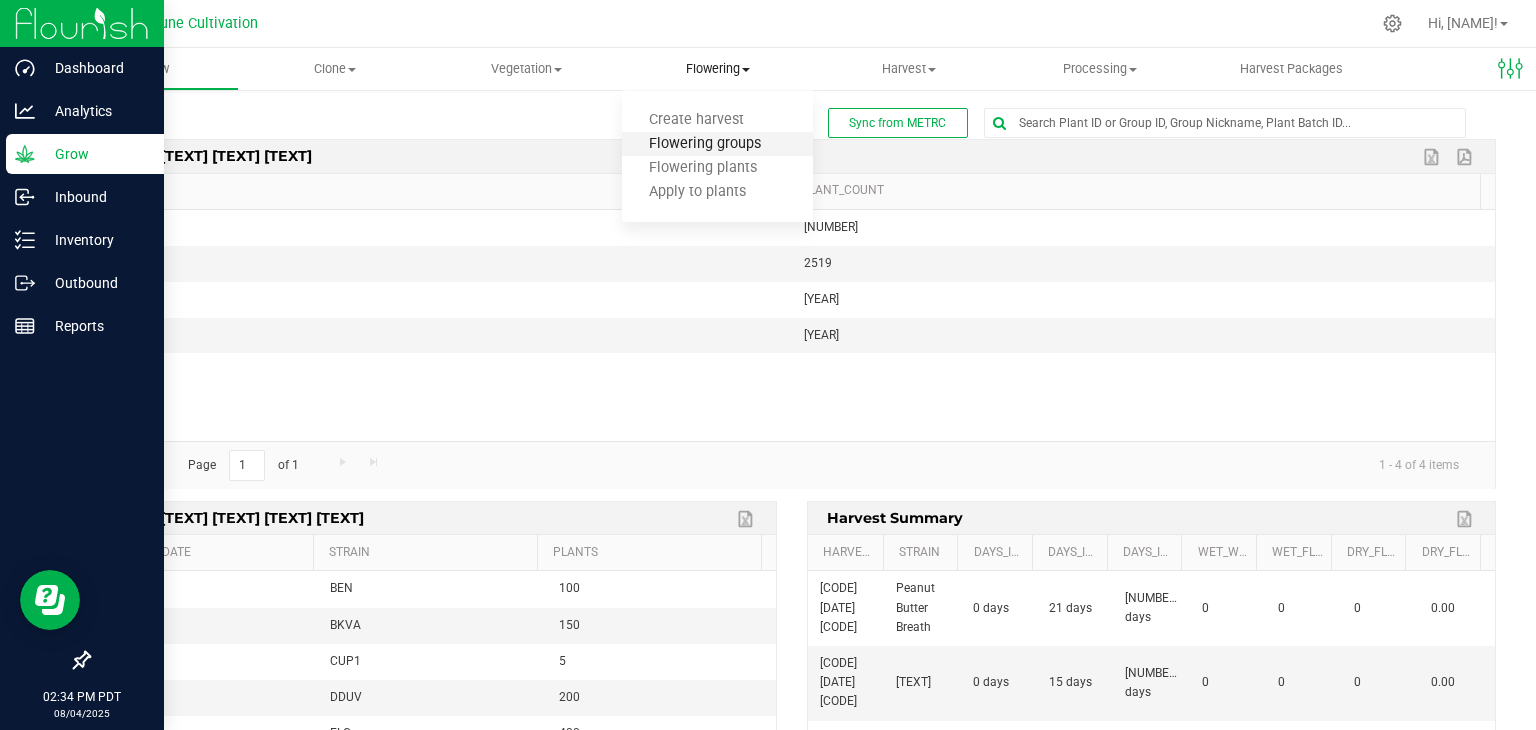 click on "Flowering groups" at bounding box center [705, 144] 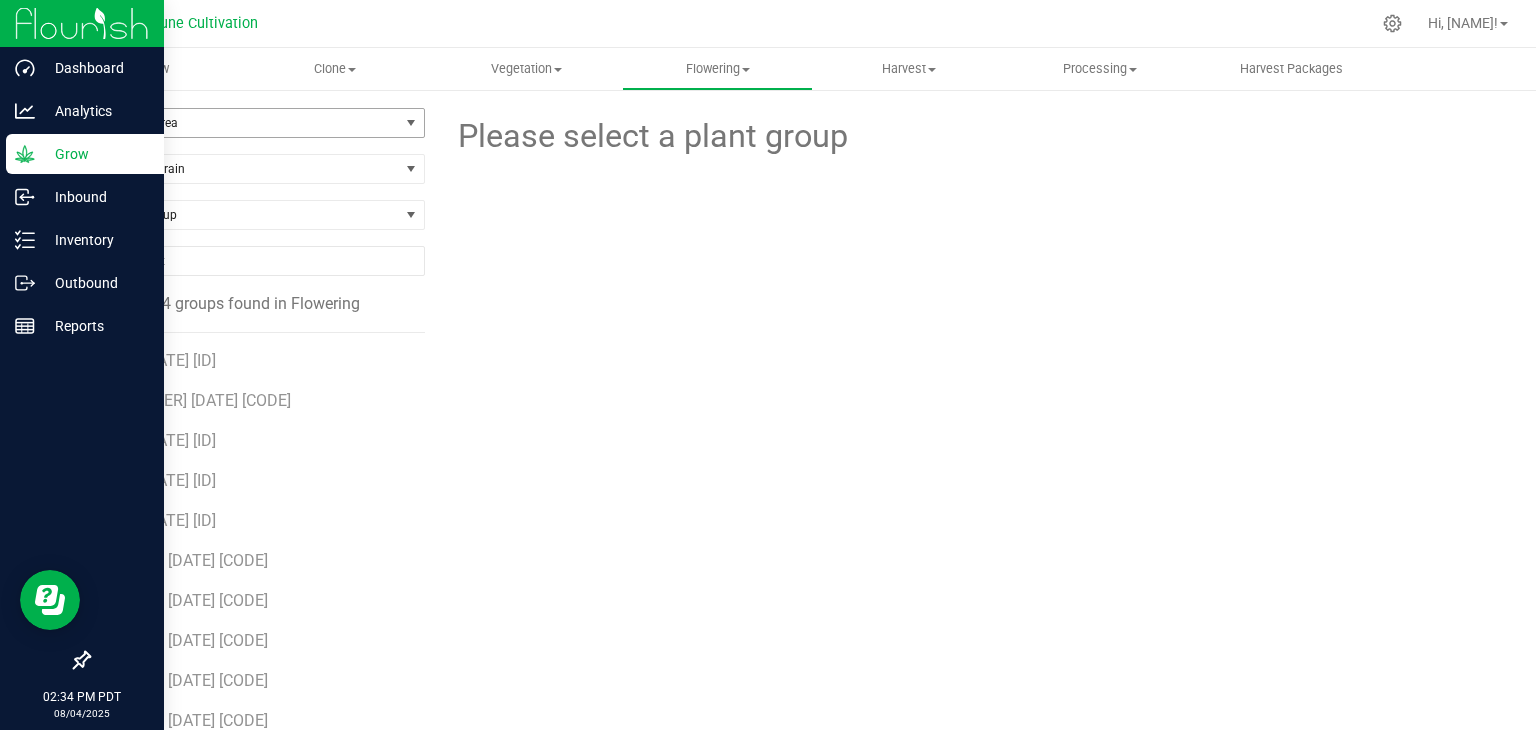 click on "Filter by Area" at bounding box center [244, 123] 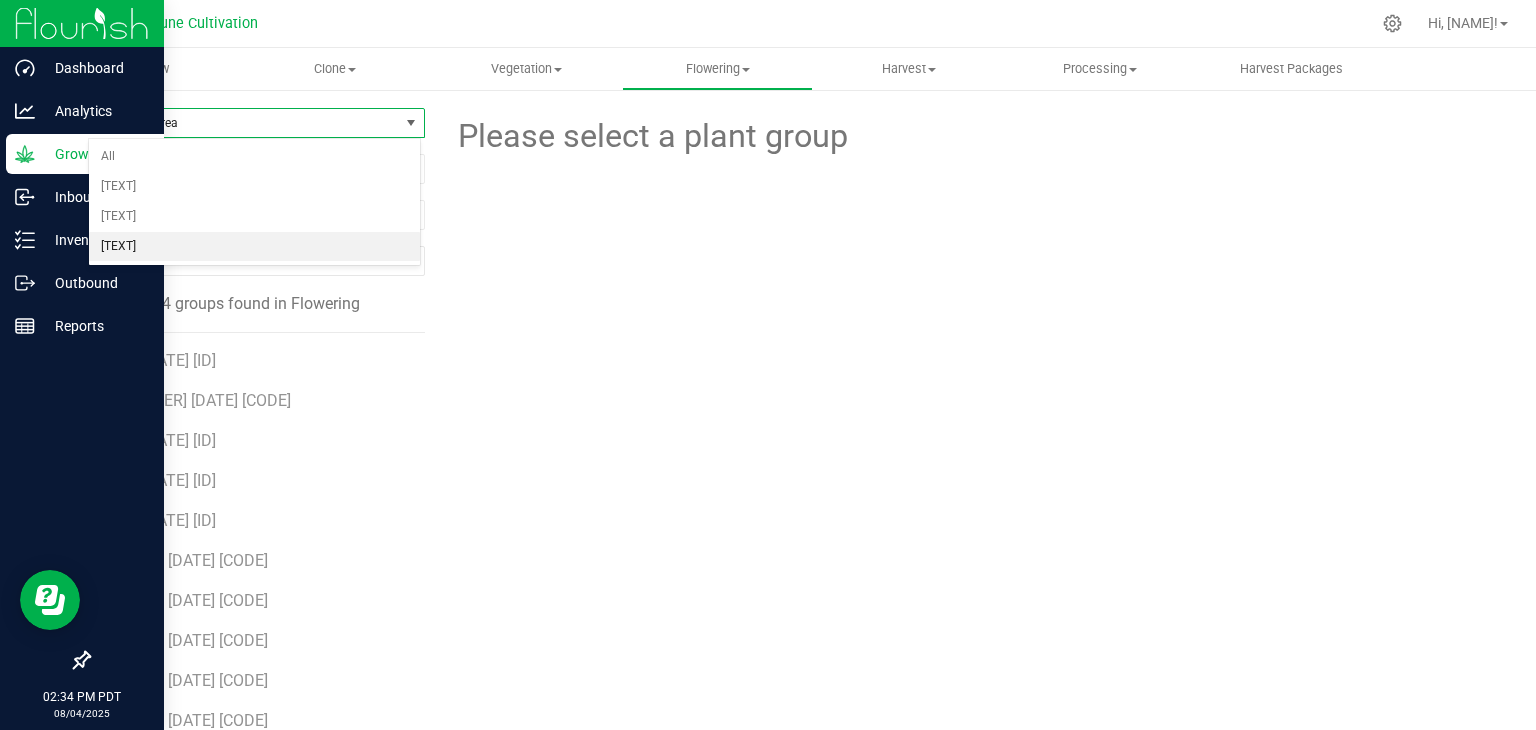 click on "[TEXT]" at bounding box center [254, 247] 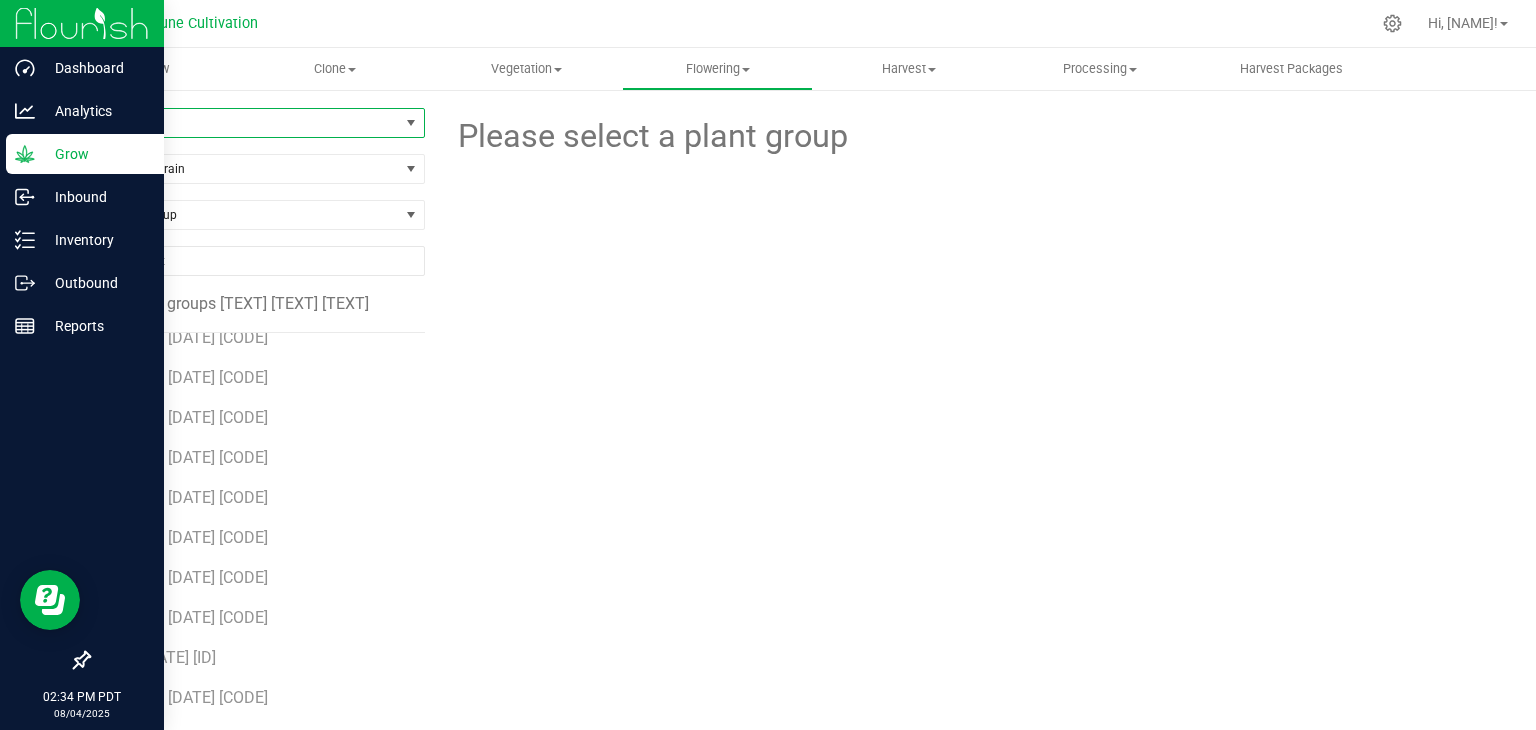 scroll, scrollTop: 436, scrollLeft: 0, axis: vertical 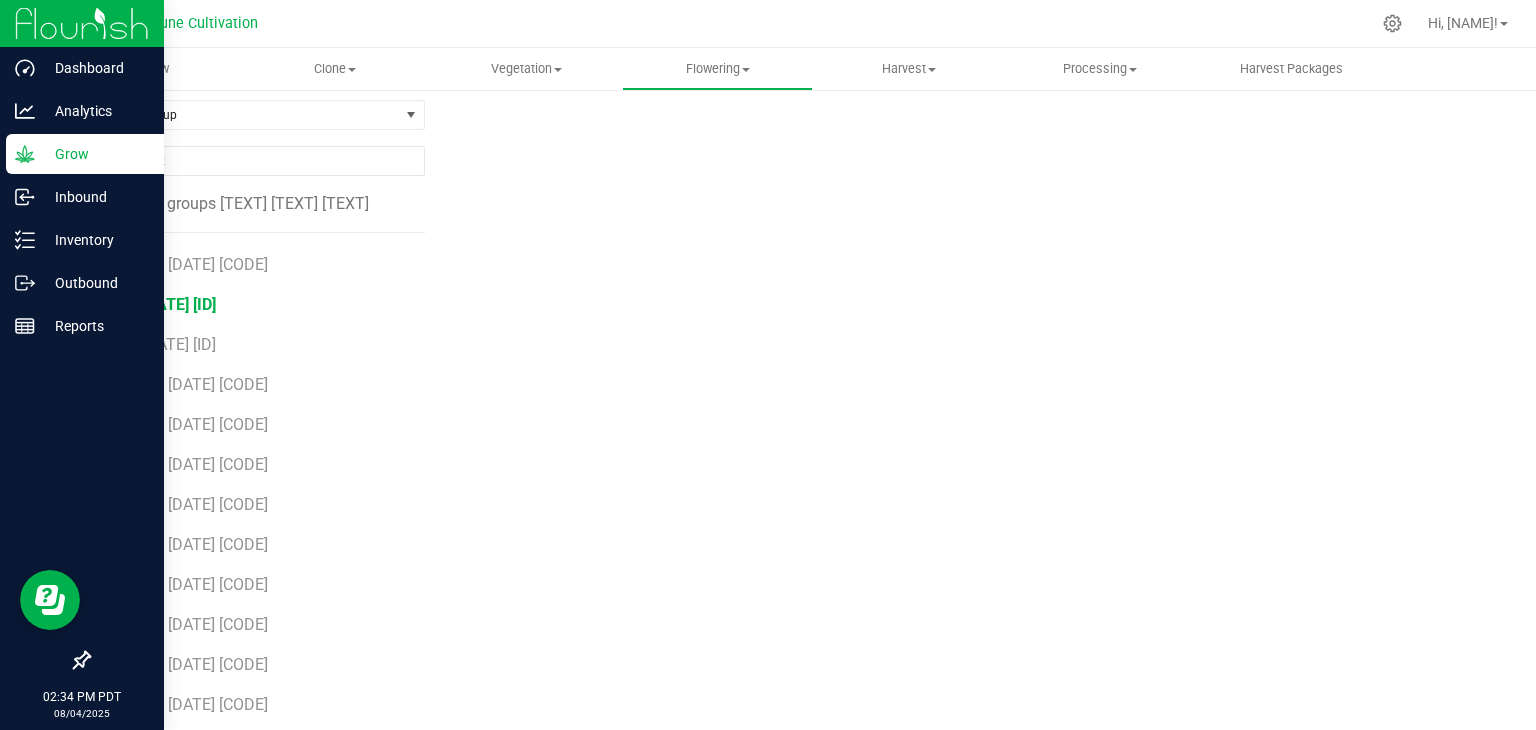 click on "[ID] [DATE] [ID]" at bounding box center (165, 304) 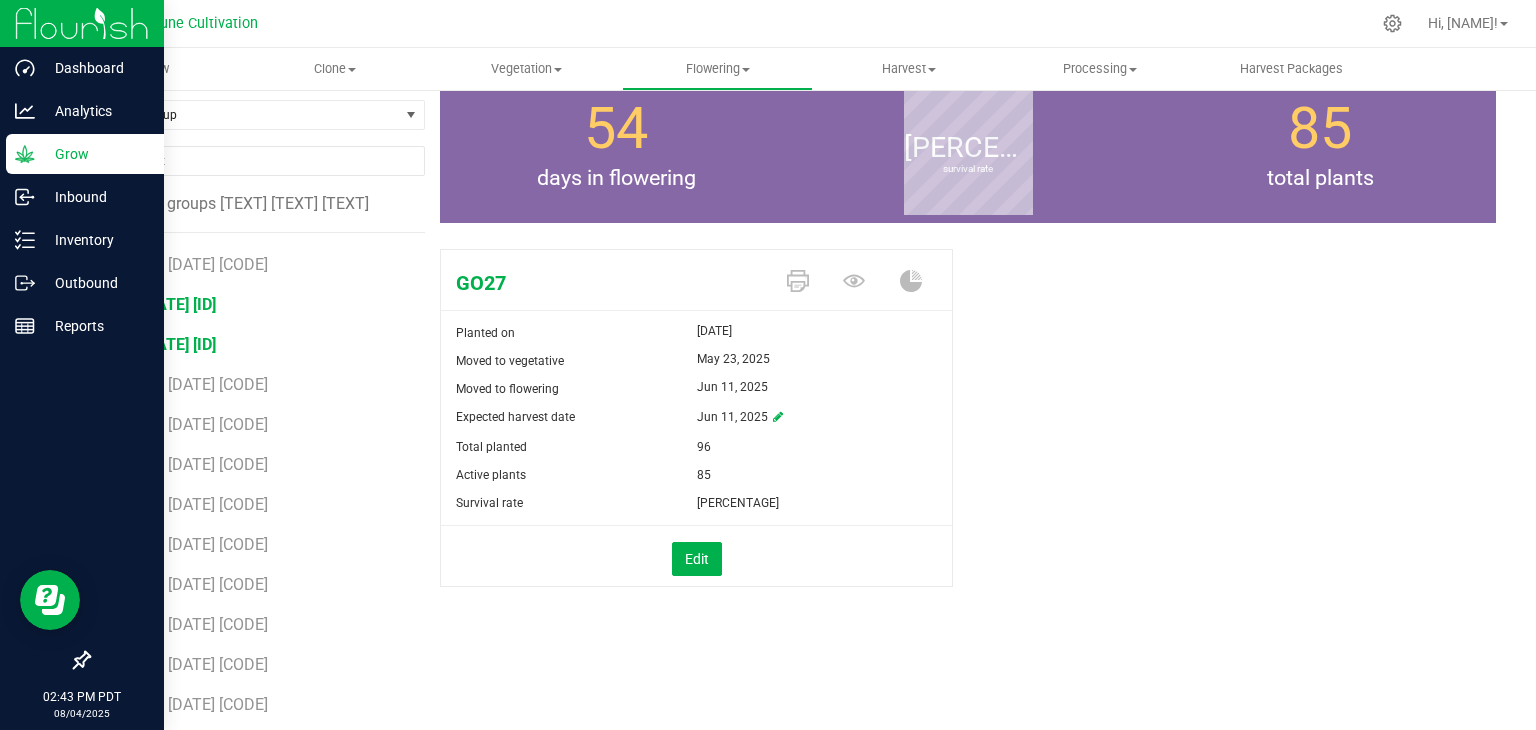 click on "[ID] [DATE] [ID]" at bounding box center (165, 344) 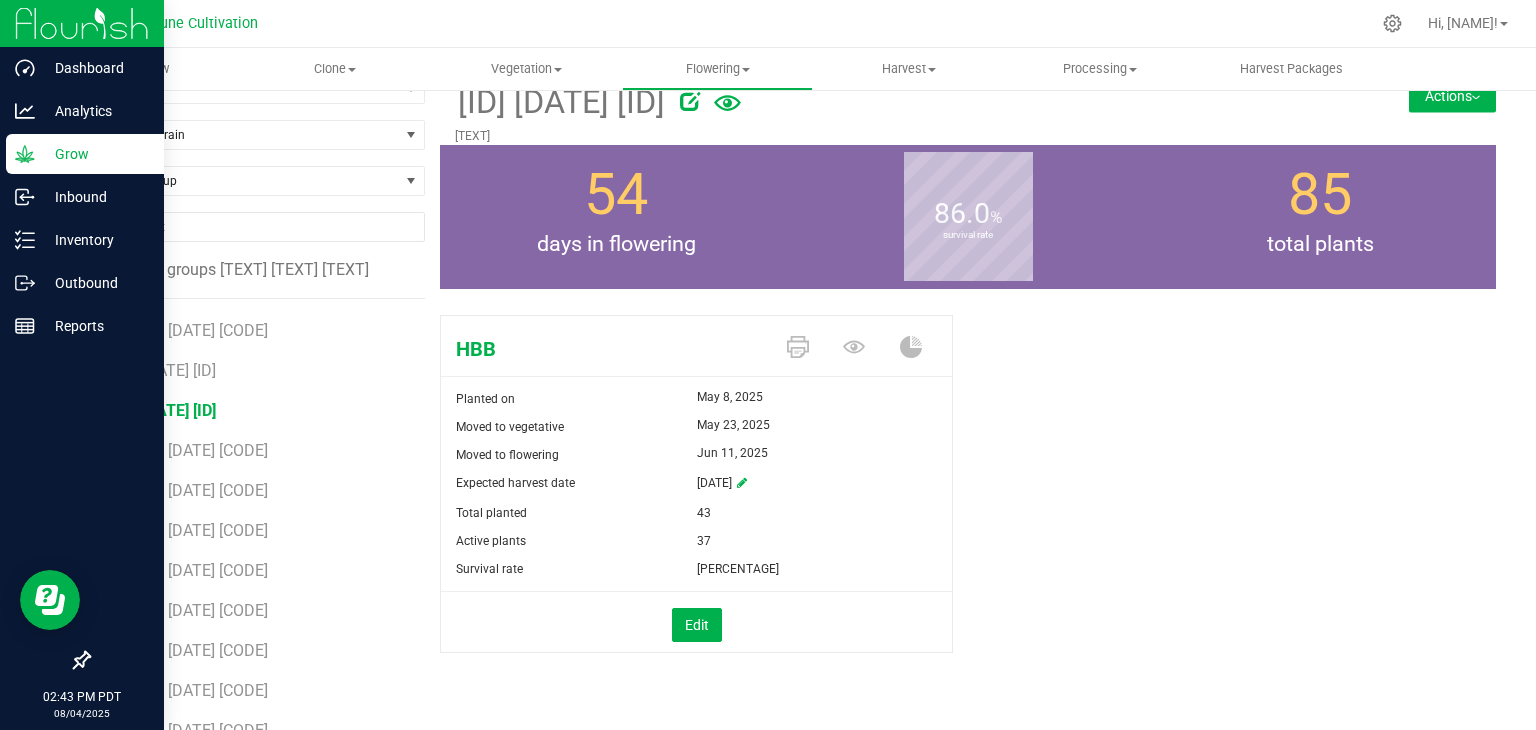 scroll, scrollTop: 0, scrollLeft: 0, axis: both 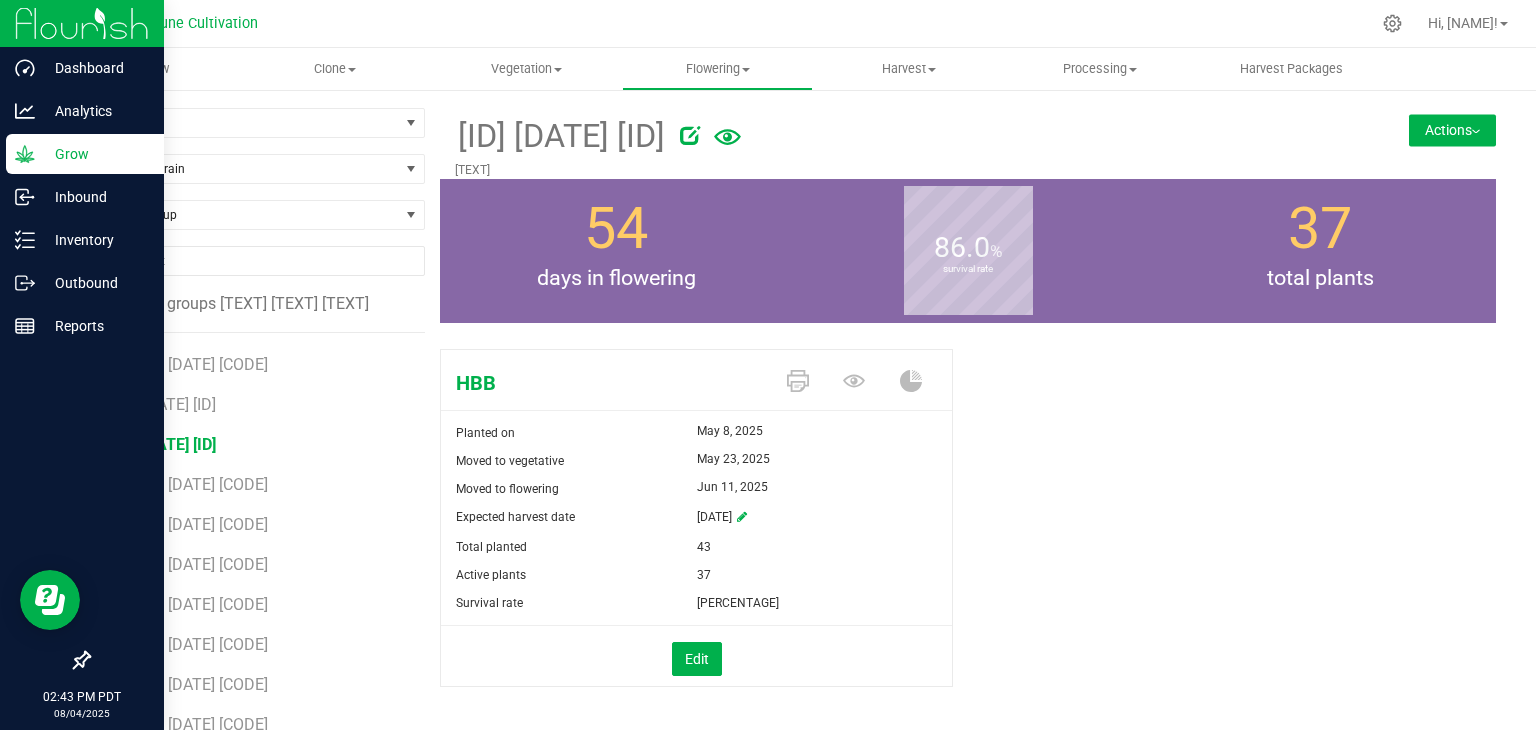 click on "Actions" at bounding box center [1452, 130] 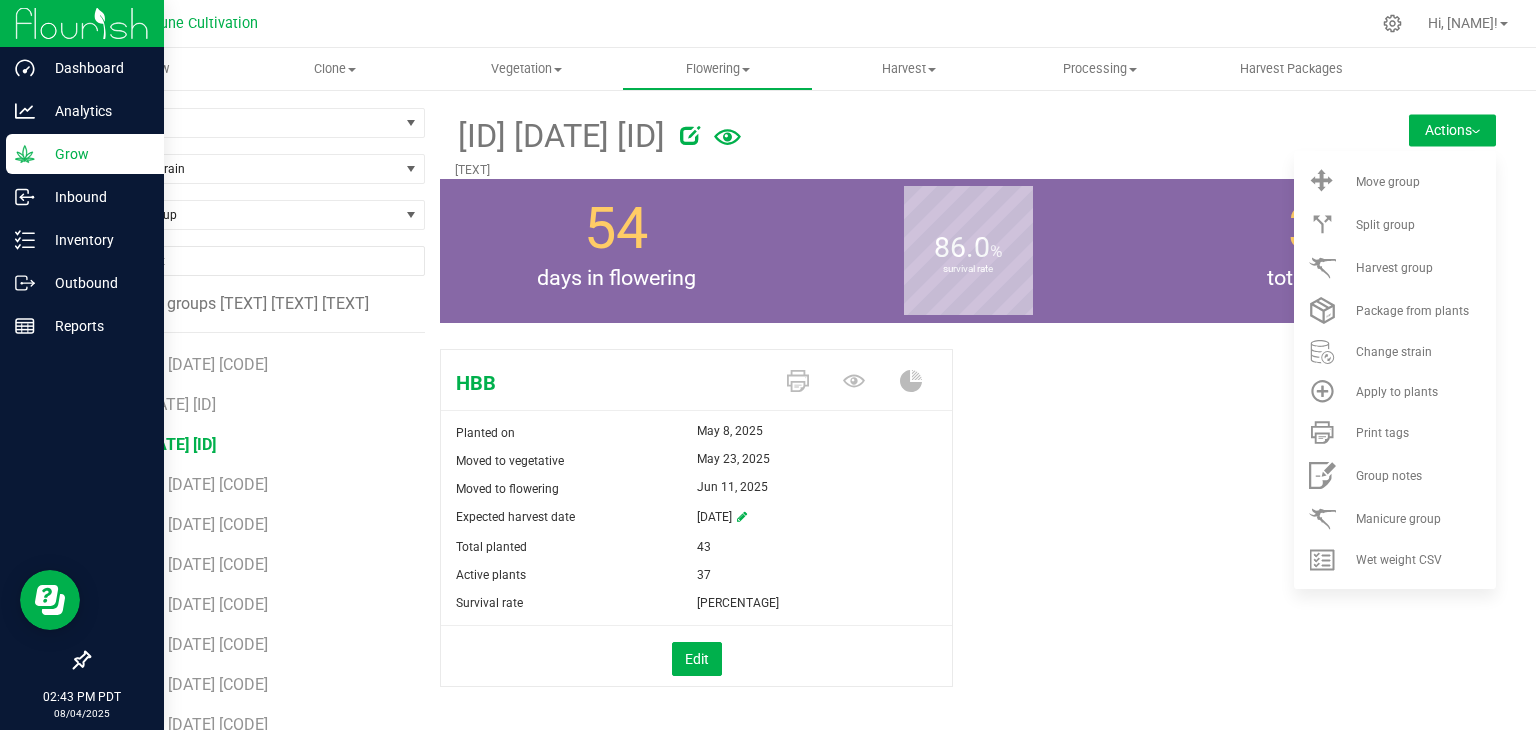 click at bounding box center (1000, 132) 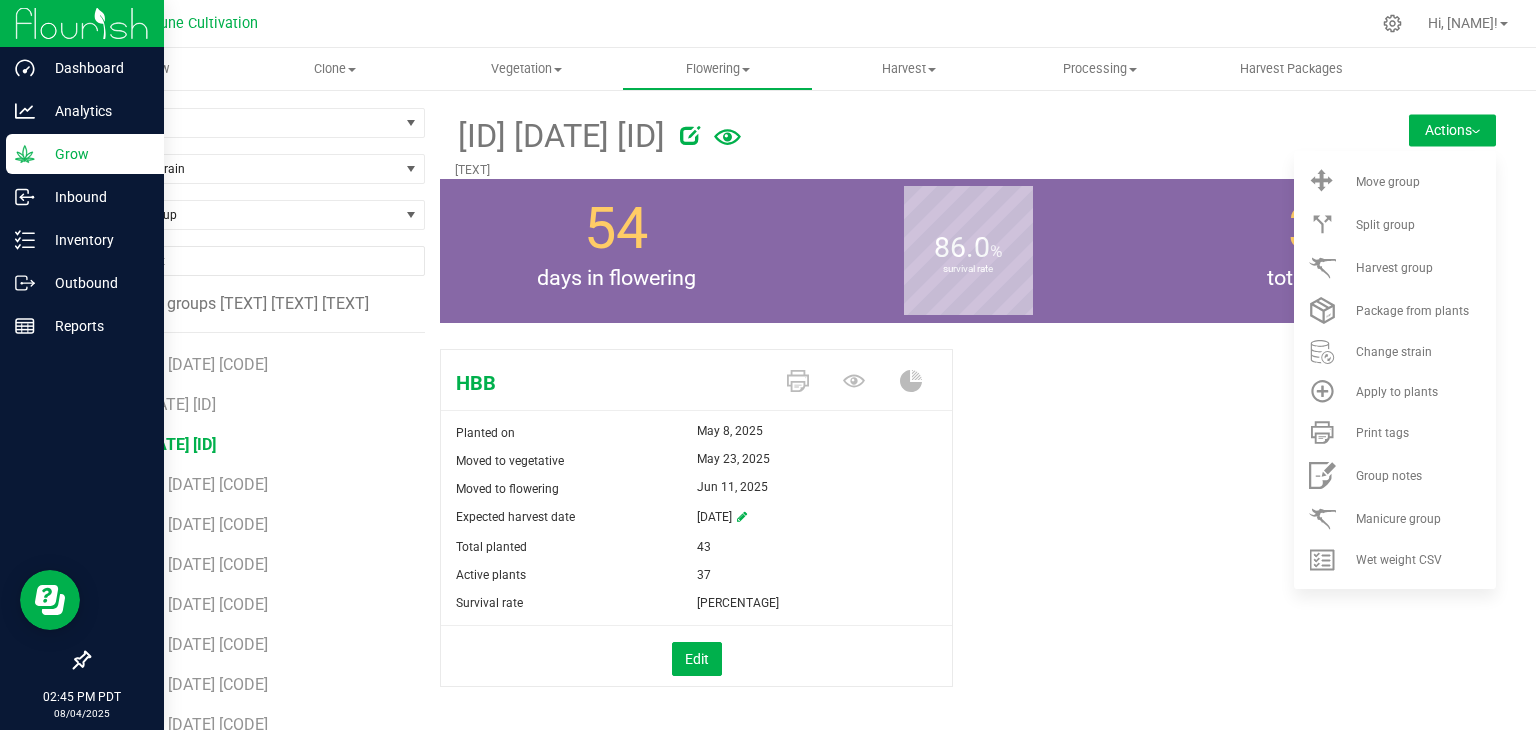 click on "Actions" at bounding box center (1452, 130) 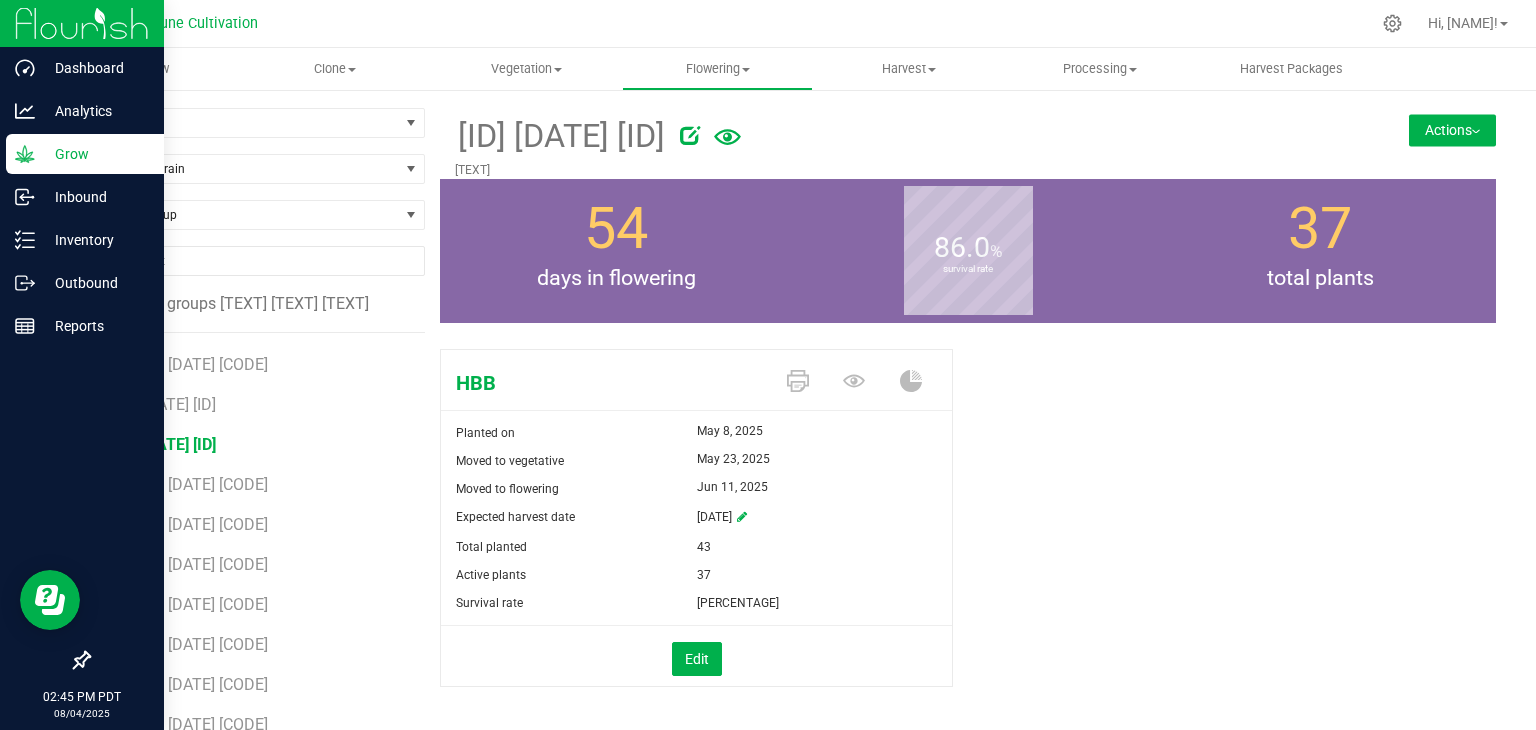click on "Grow" at bounding box center [95, 154] 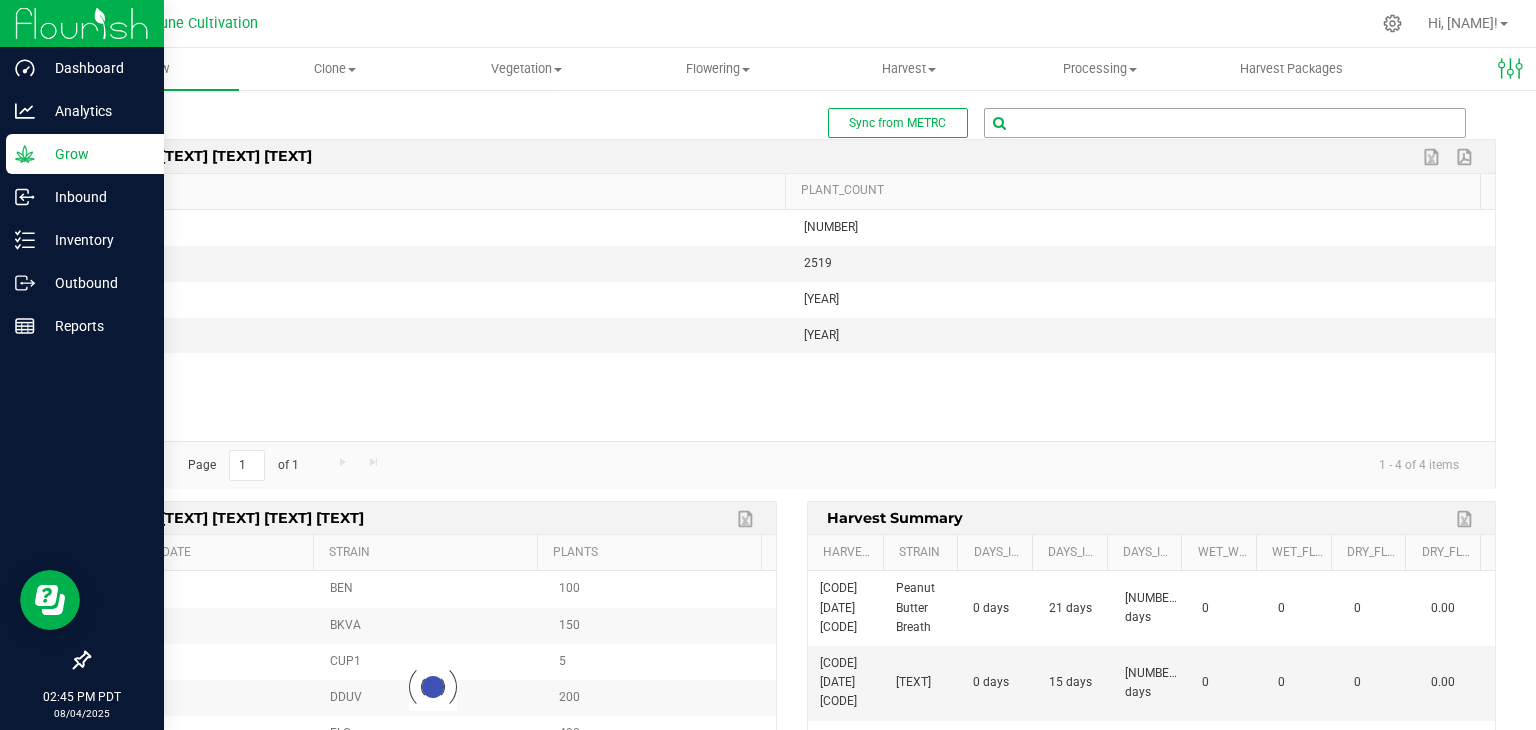 click at bounding box center (1225, 123) 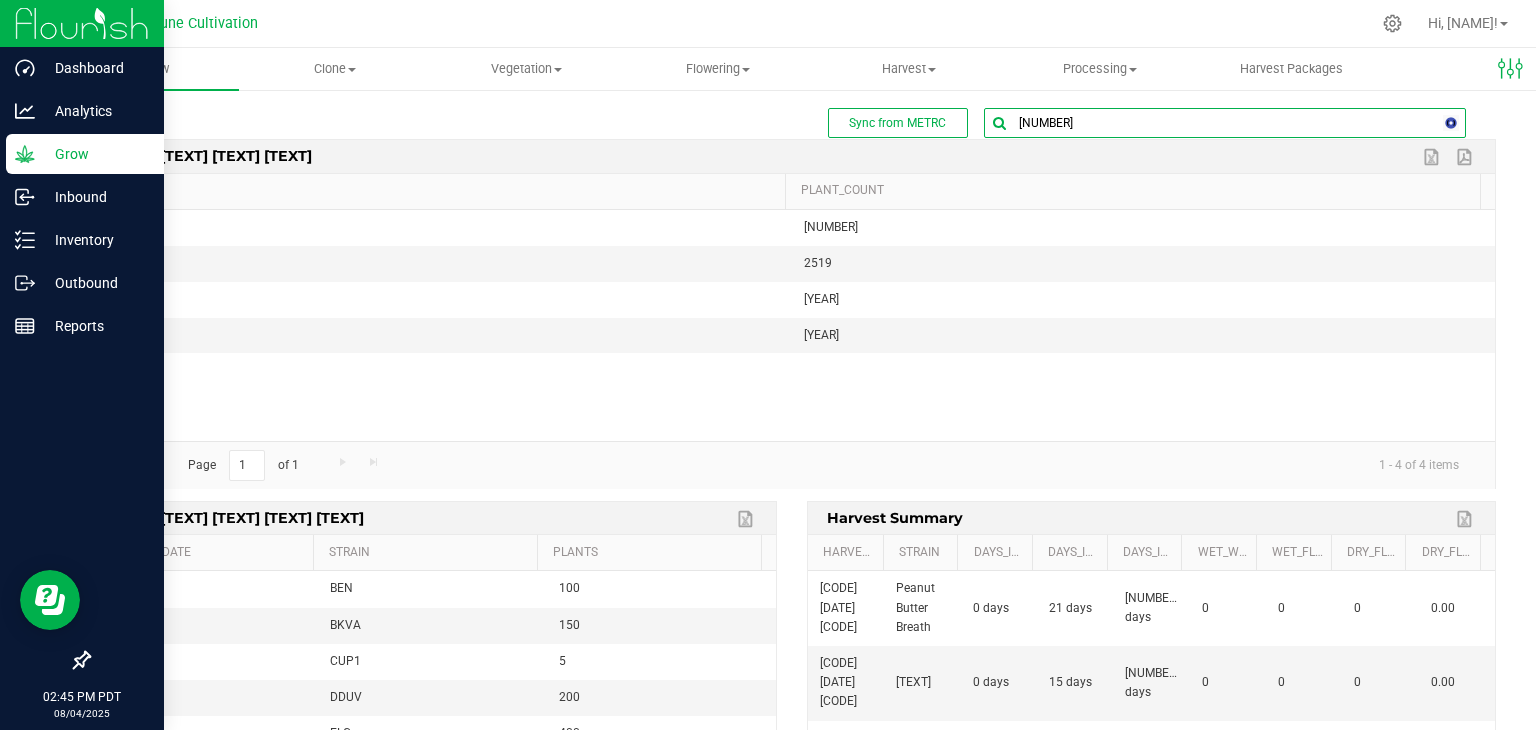 type on "71820" 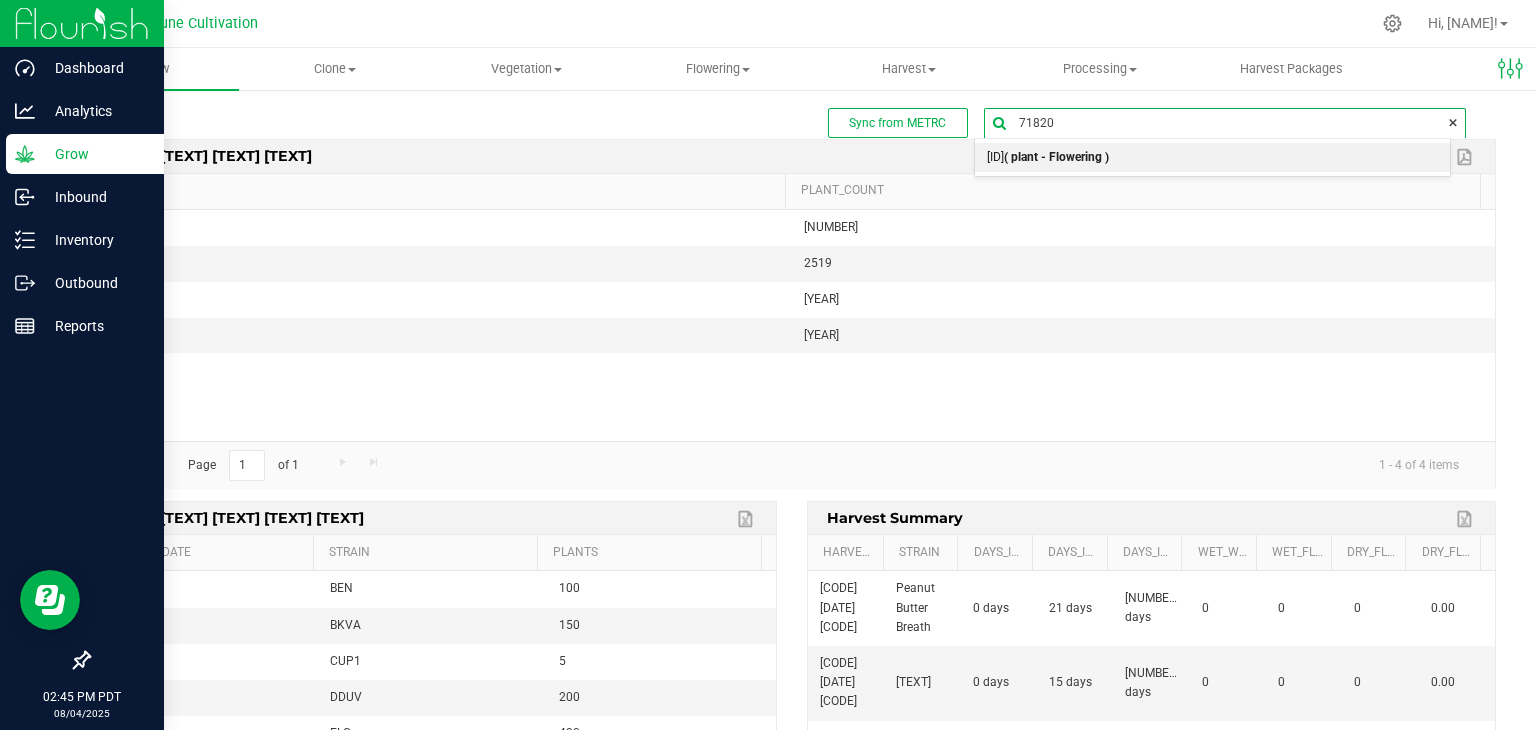 click on "( plant - Flowering )" at bounding box center (1056, 157) 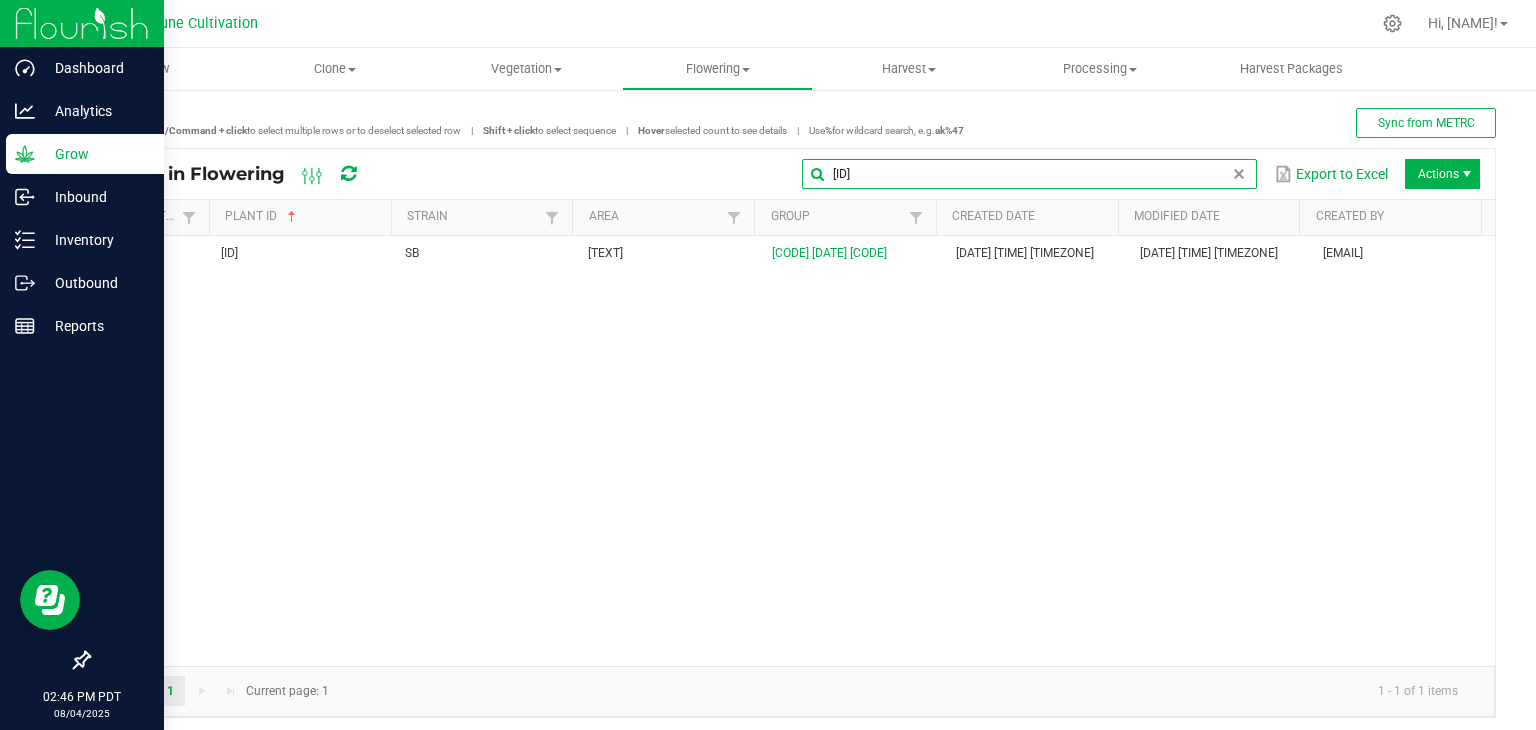 click on "[ID]" at bounding box center [1029, 174] 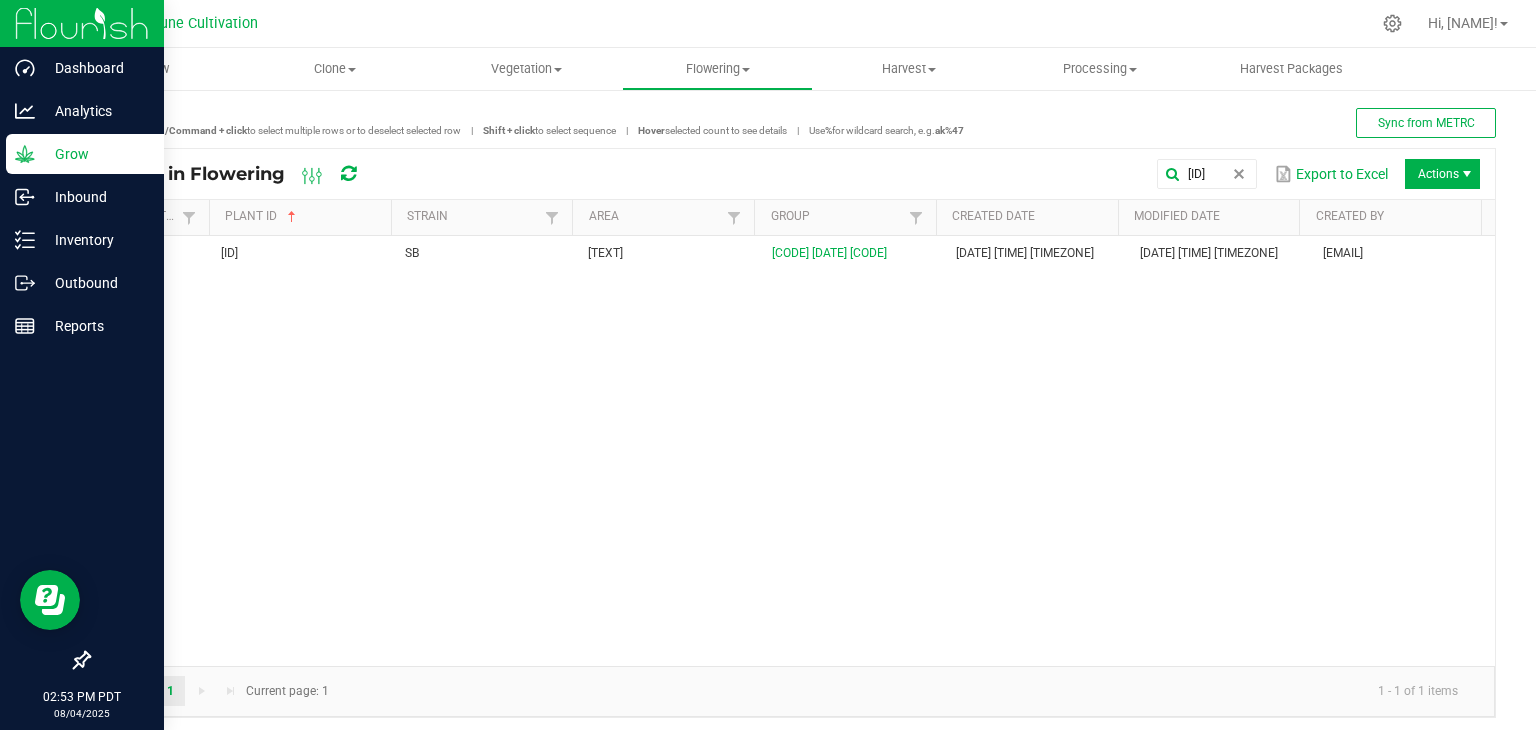 click on "Grow" at bounding box center [95, 154] 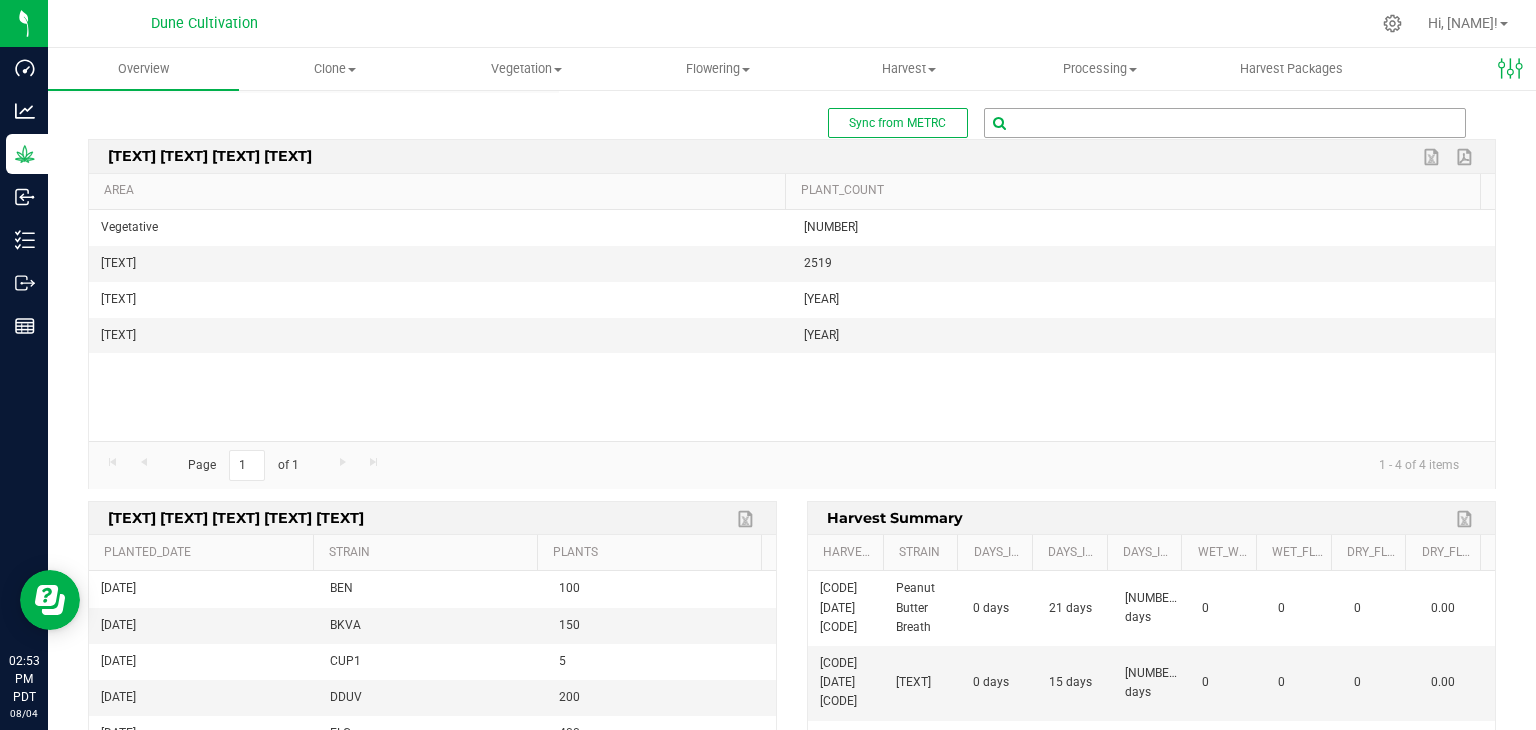 click at bounding box center [1225, 123] 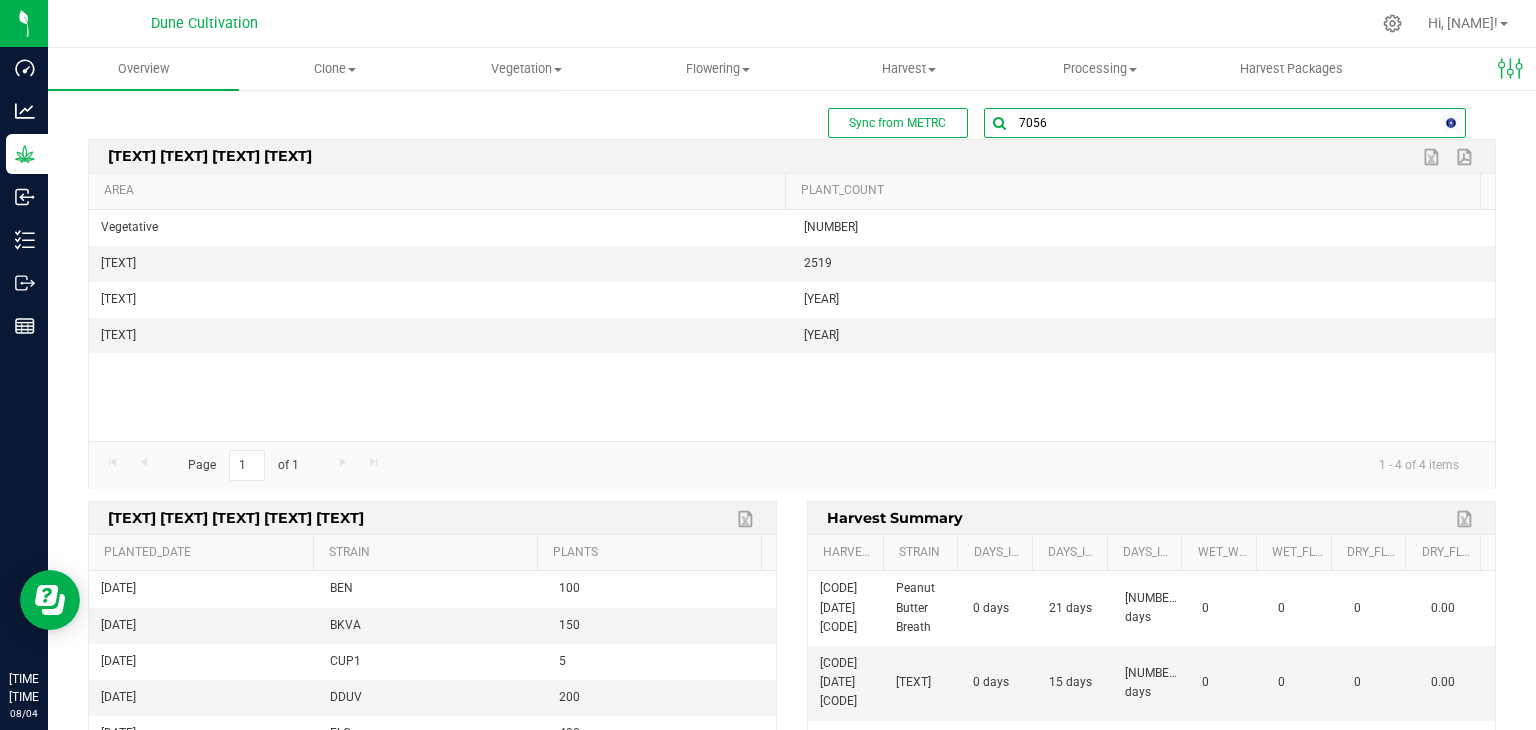 type on "[NUMBER]" 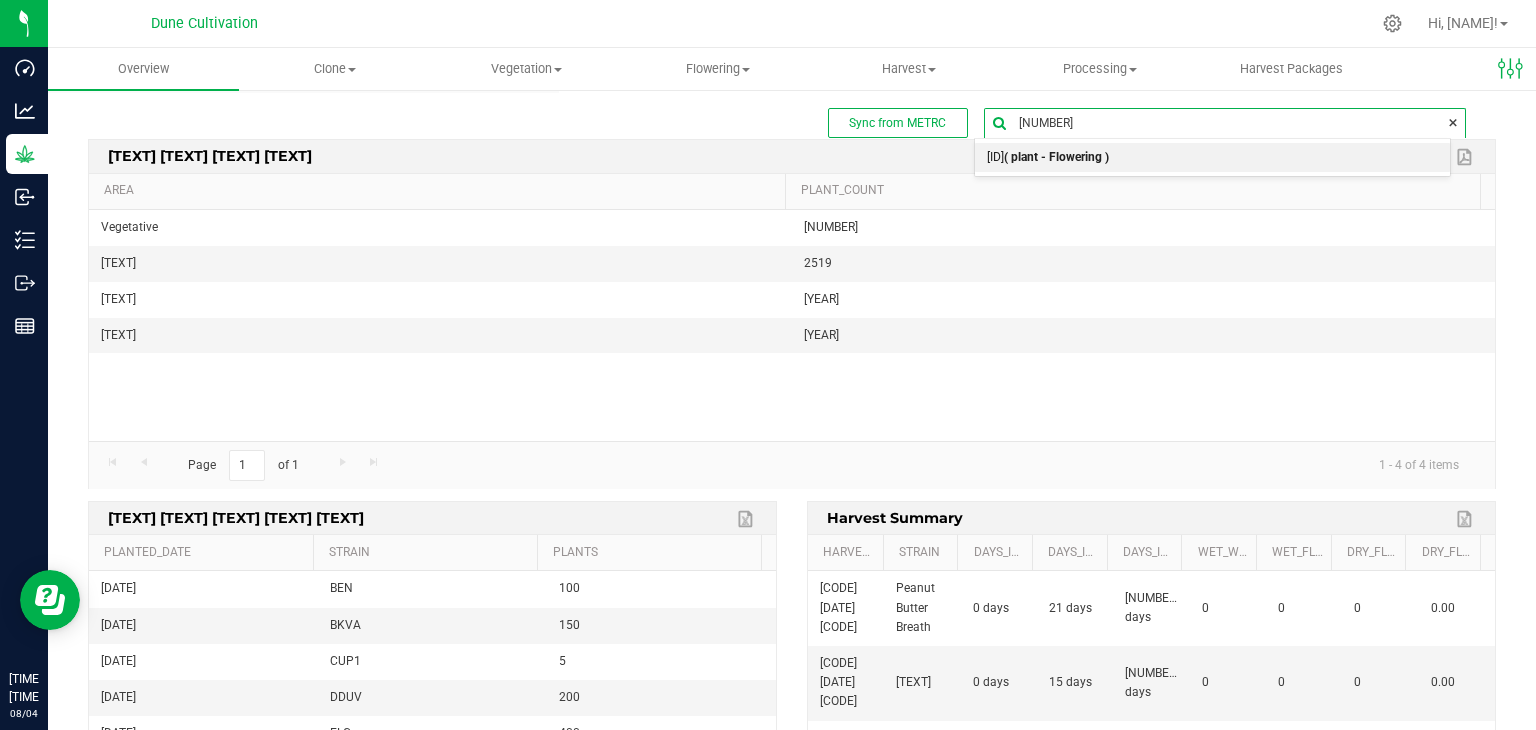 click on "[ID] ( [TEXT] )" at bounding box center (1048, 158) 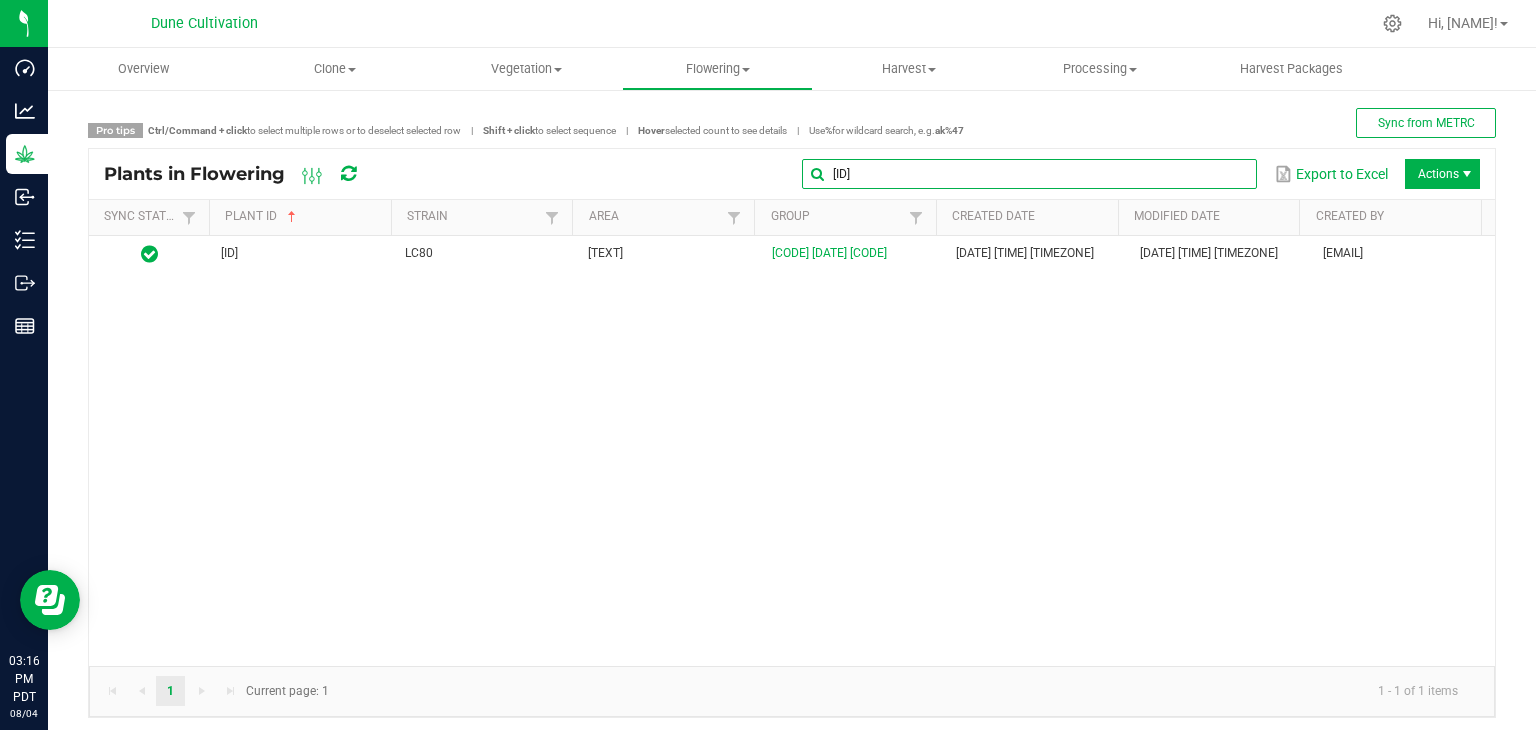 click on "[ID]" at bounding box center (1029, 174) 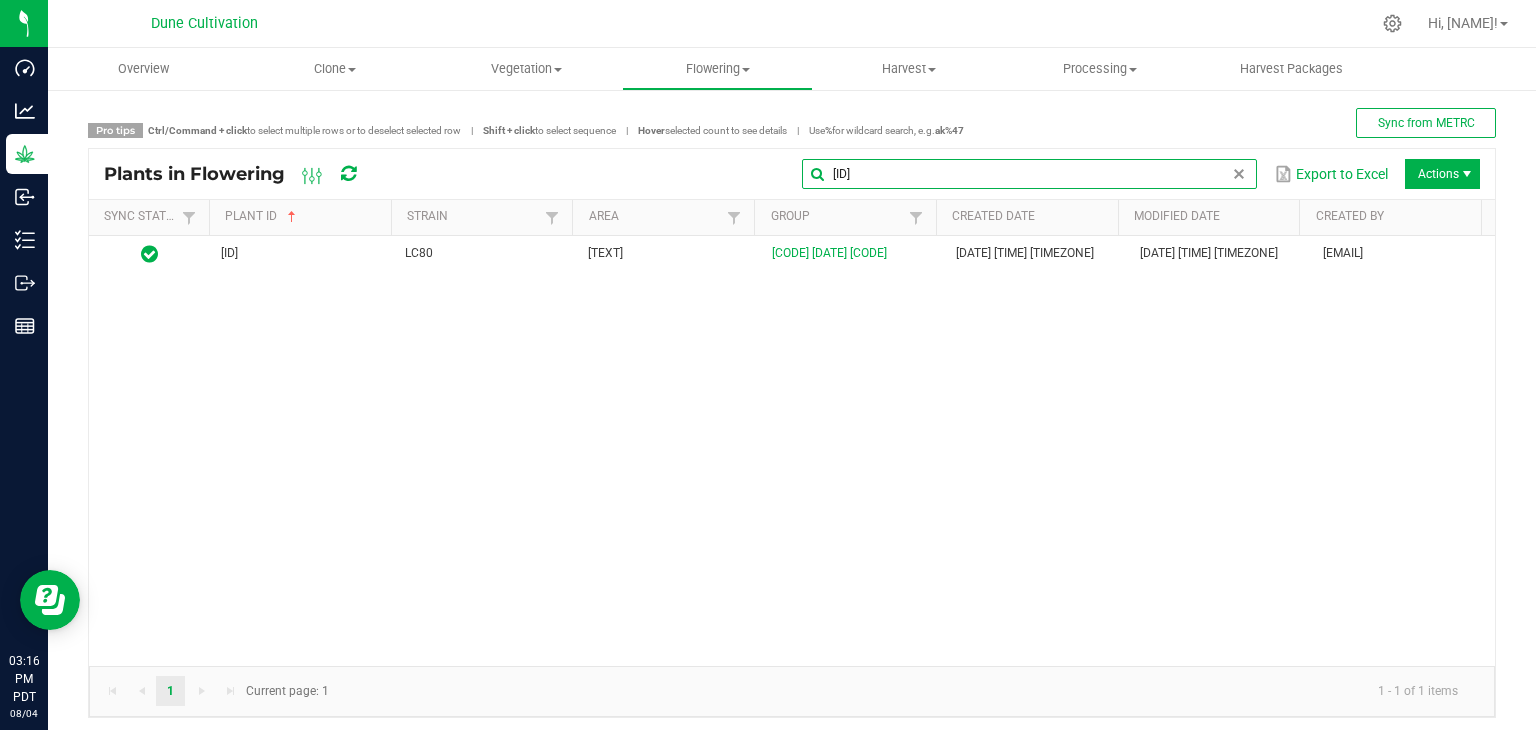 click on "[ID]" at bounding box center [1029, 174] 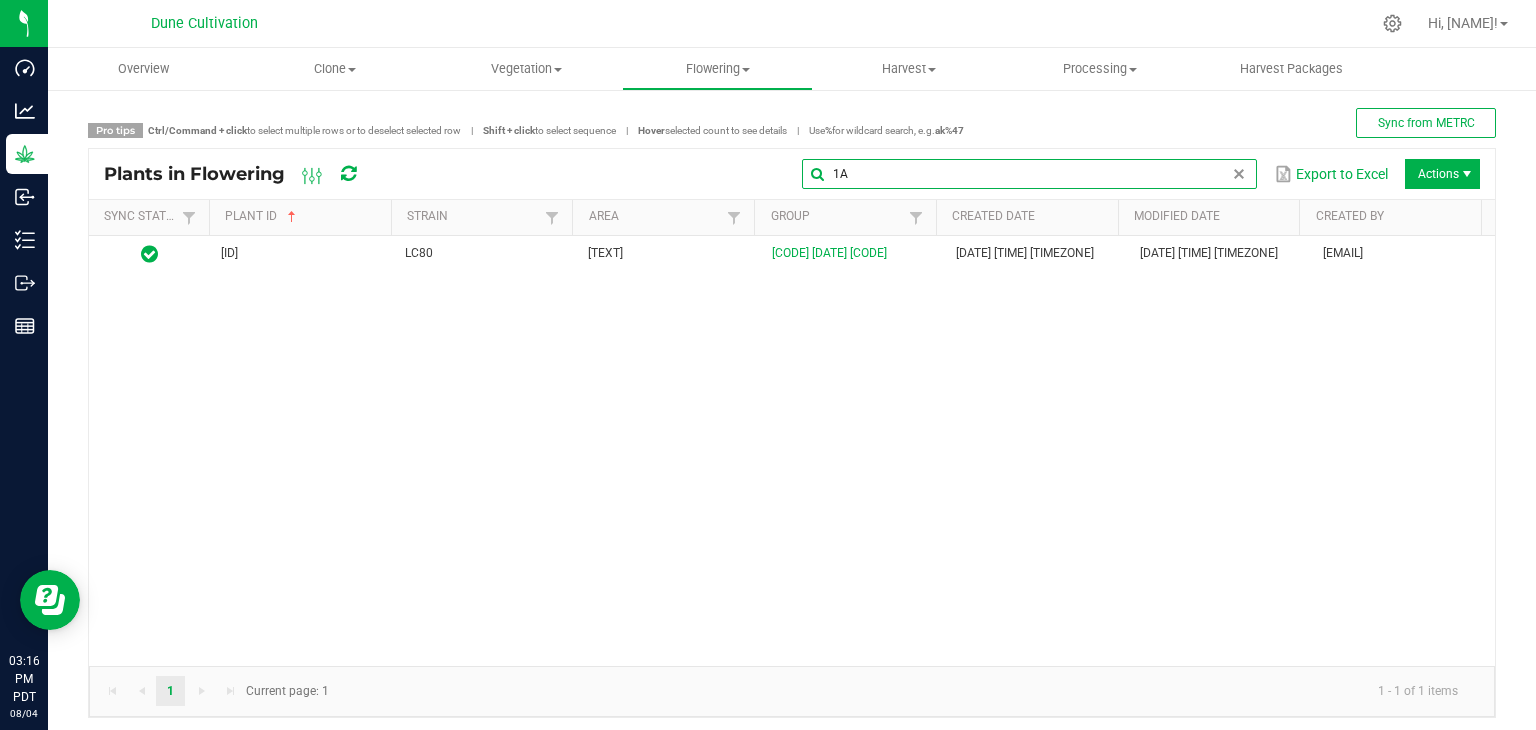 type on "1" 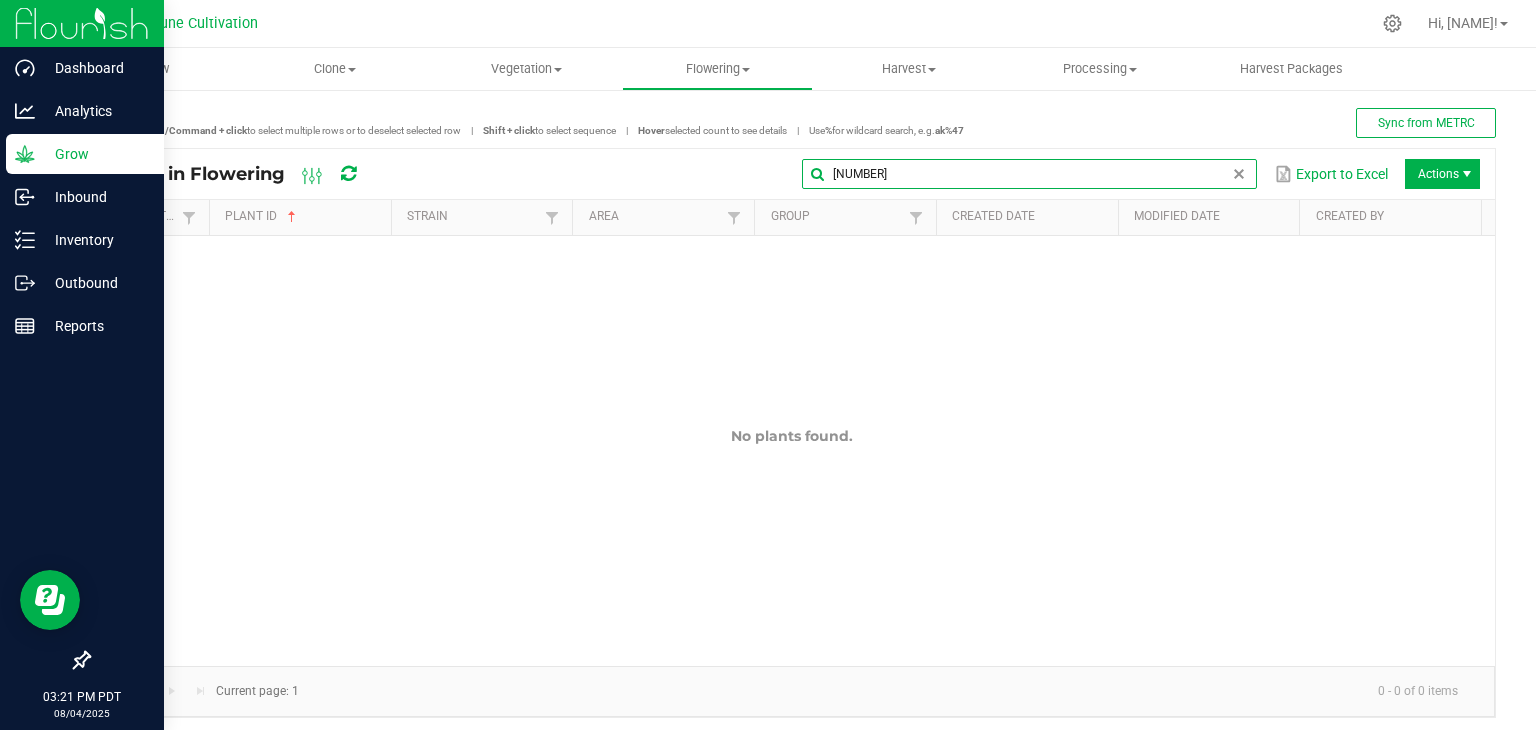 type on "[NUMBER]" 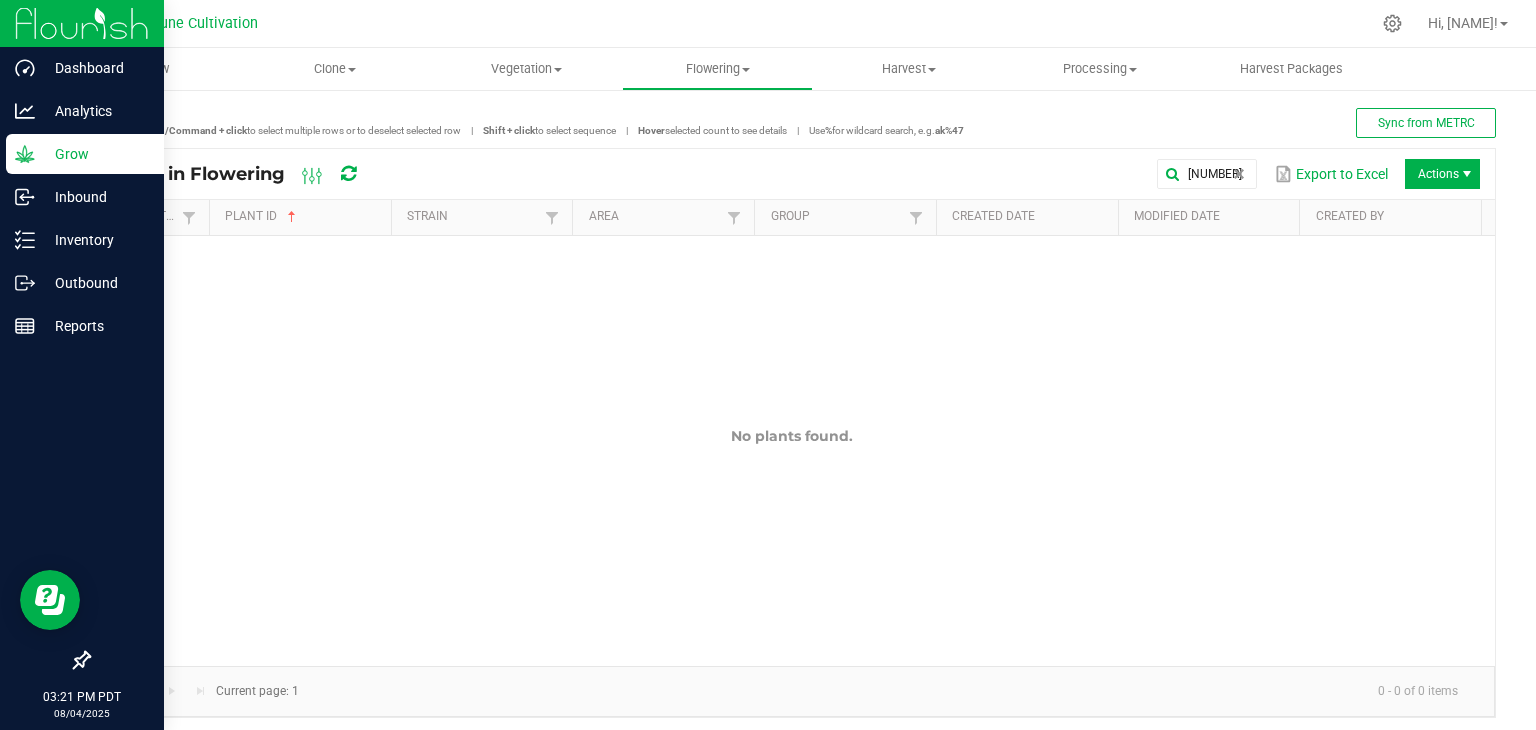 click on "Grow" at bounding box center [85, 154] 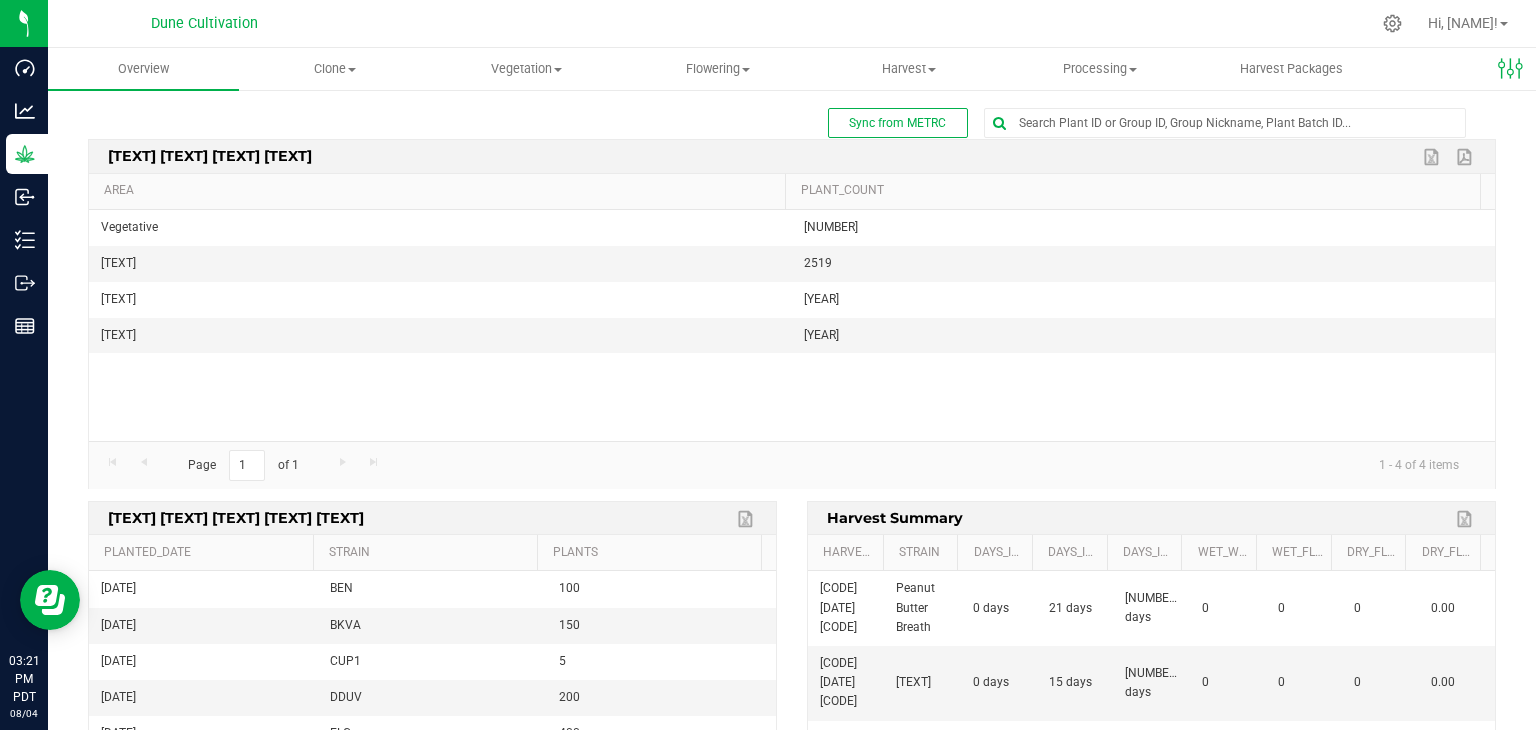 click on "Sync from METRC" at bounding box center [792, 123] 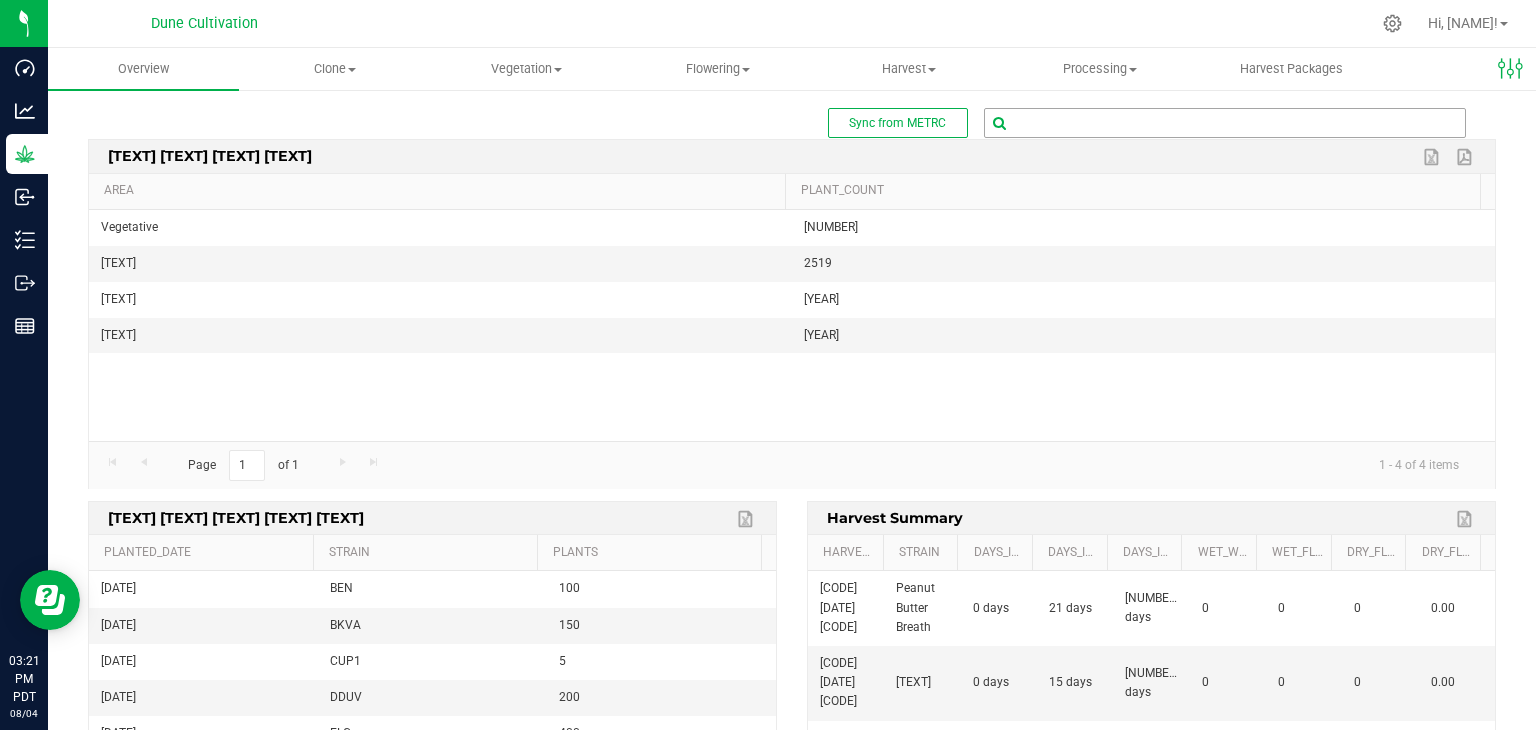 click at bounding box center [1225, 123] 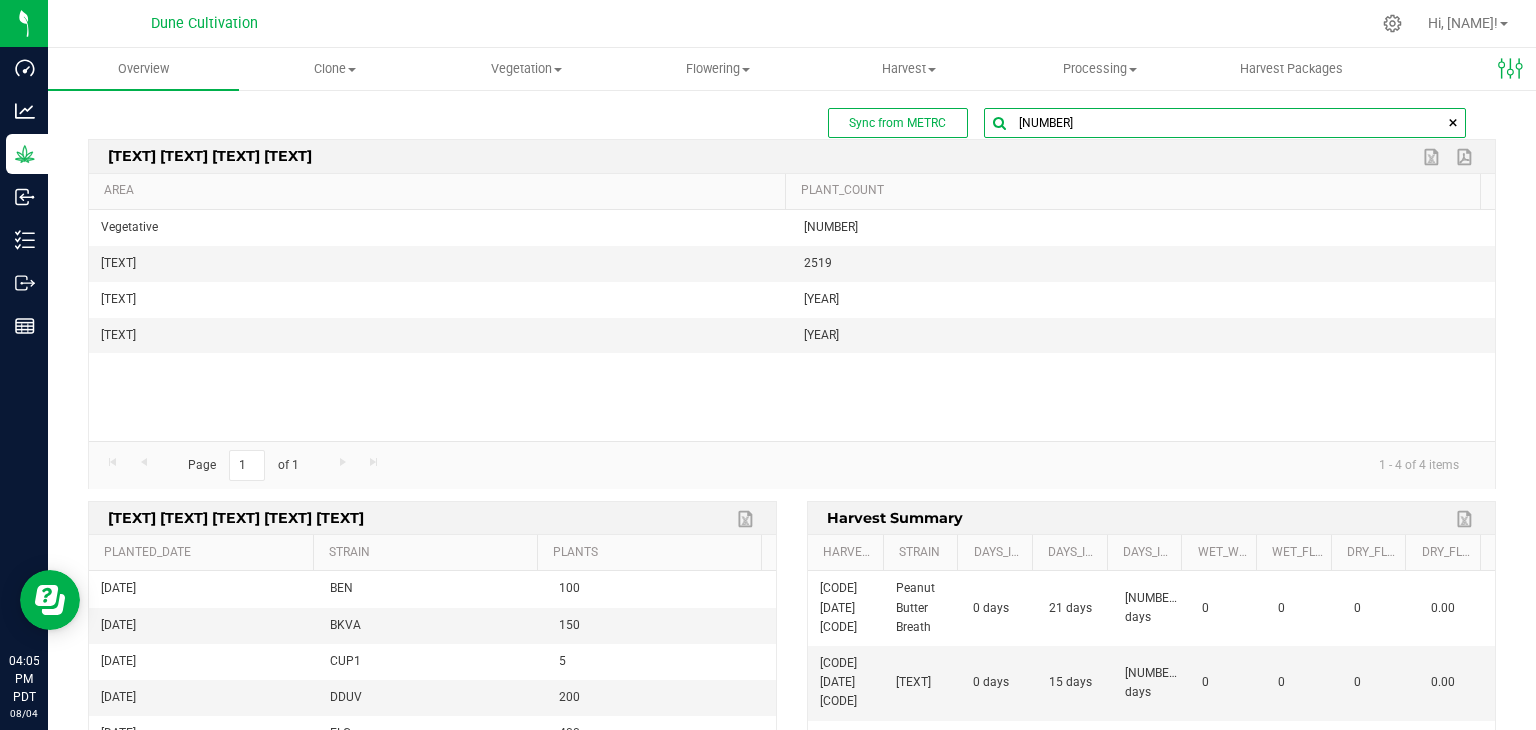 click on "[NUMBER]" at bounding box center (1225, 123) 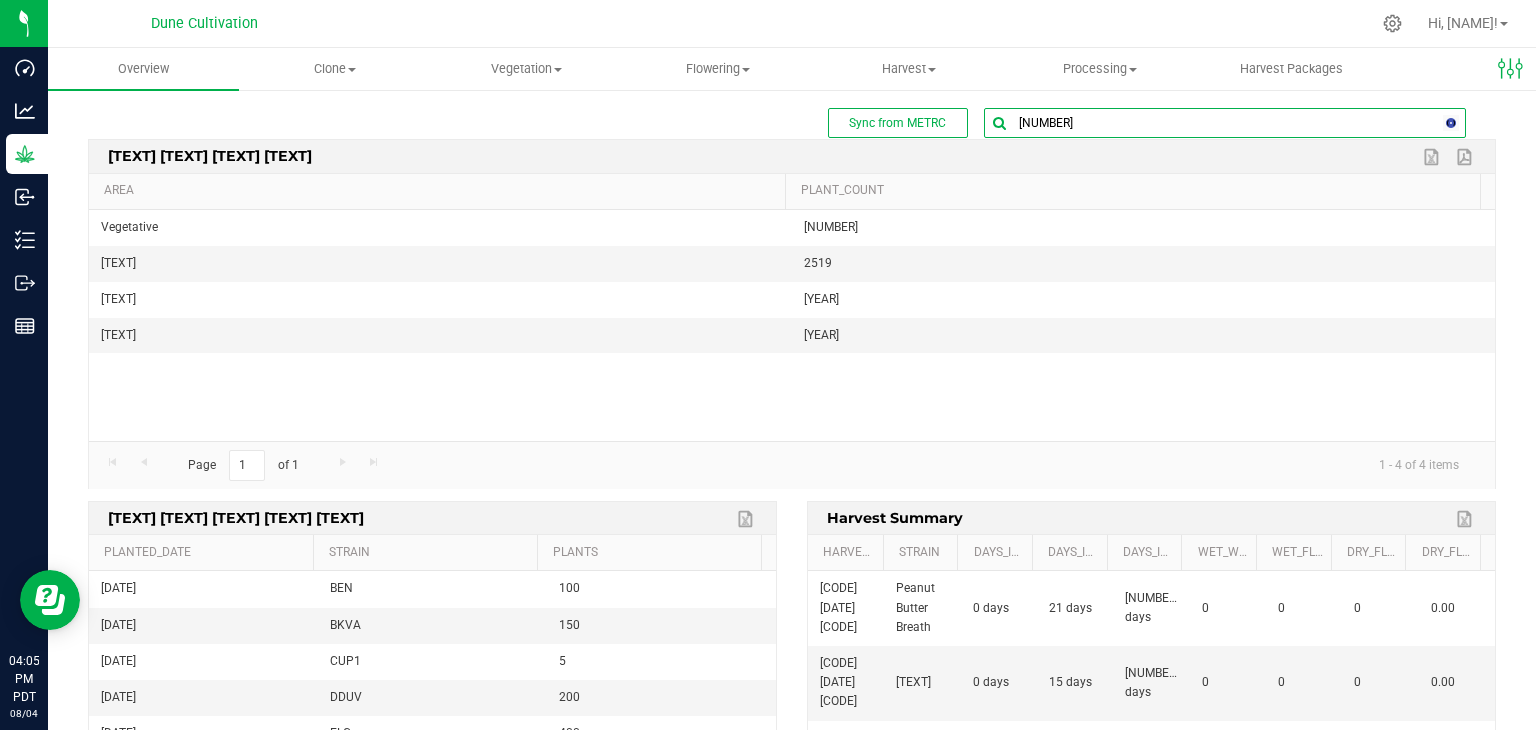 type on "[NUMBER]" 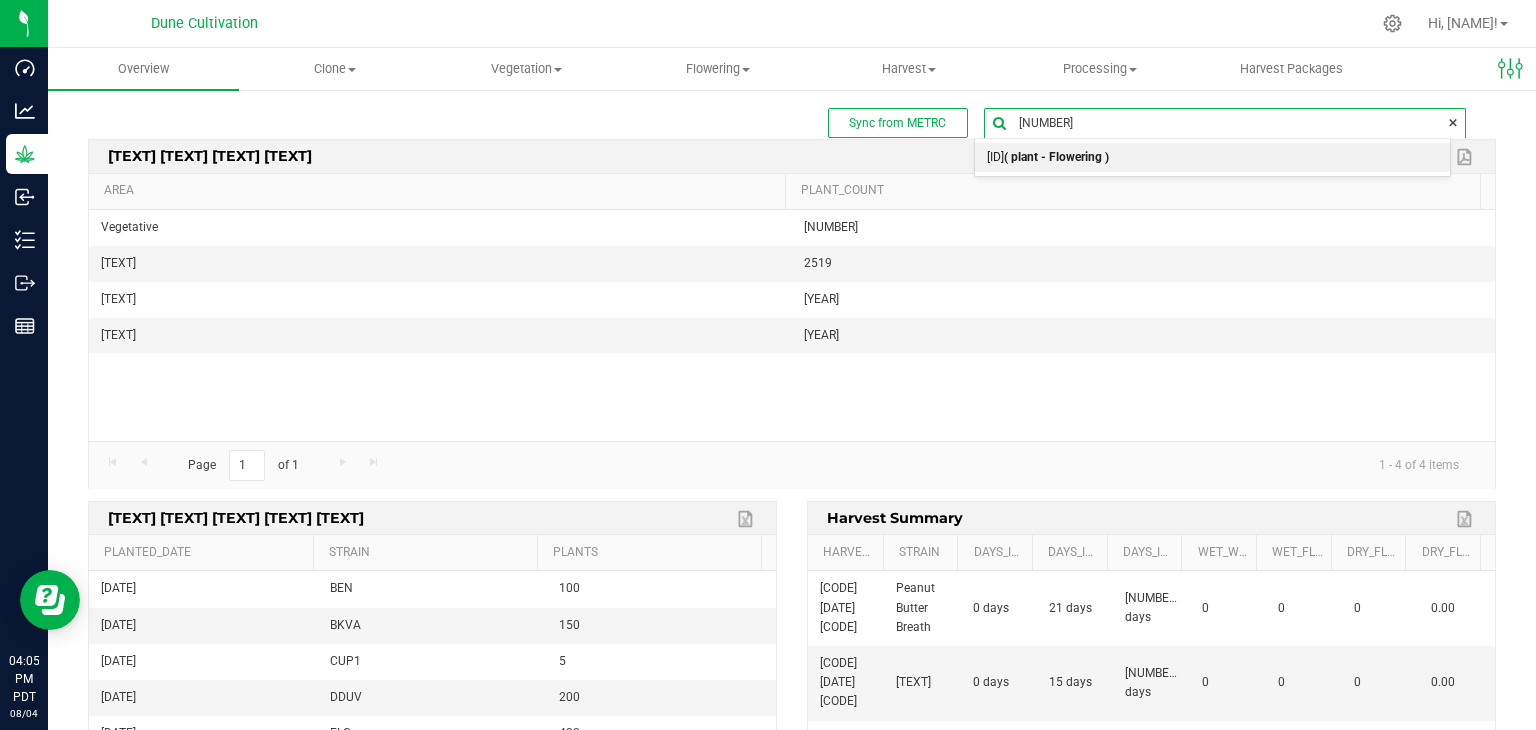 click on "[ID] ( [TEXT] )" at bounding box center (1048, 158) 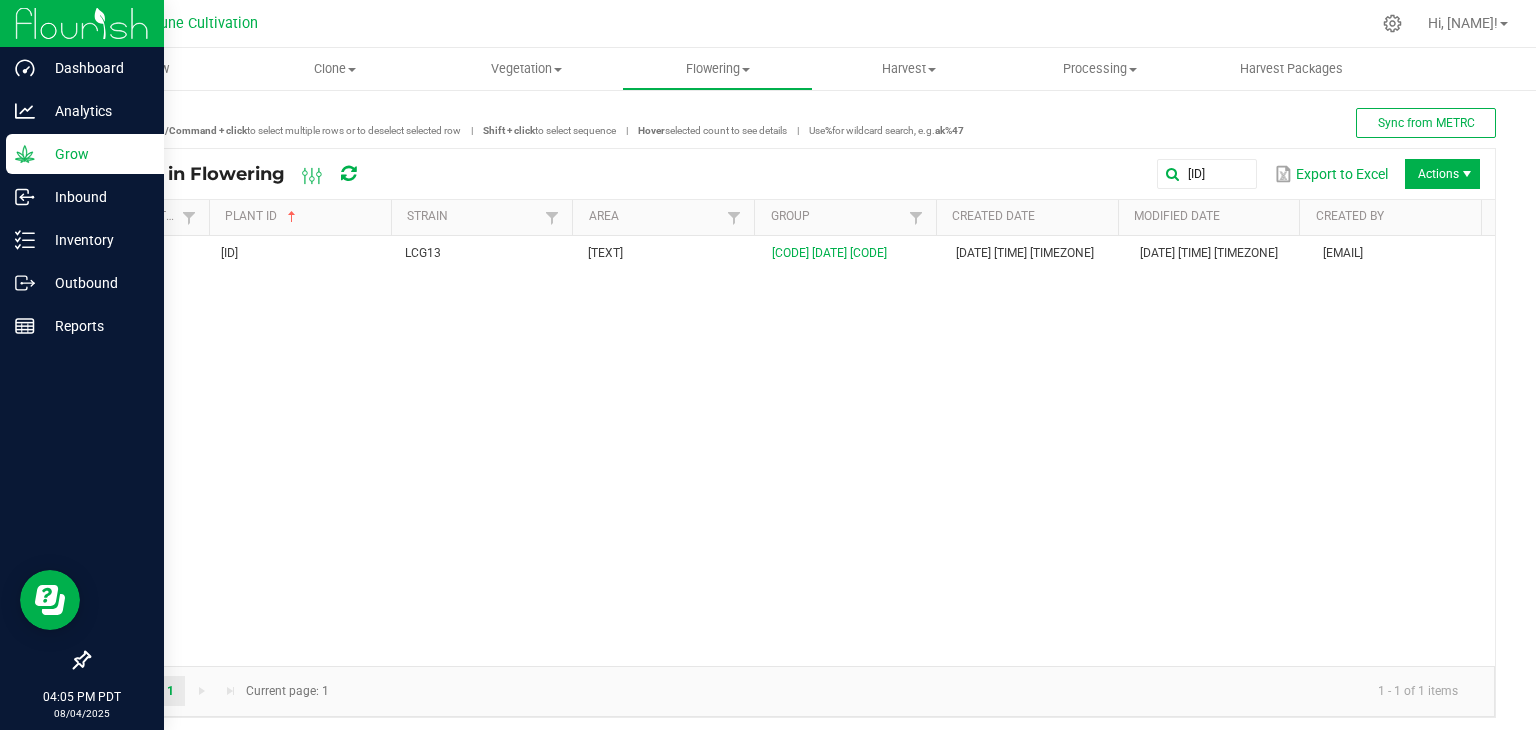 click on "Grow" at bounding box center (95, 154) 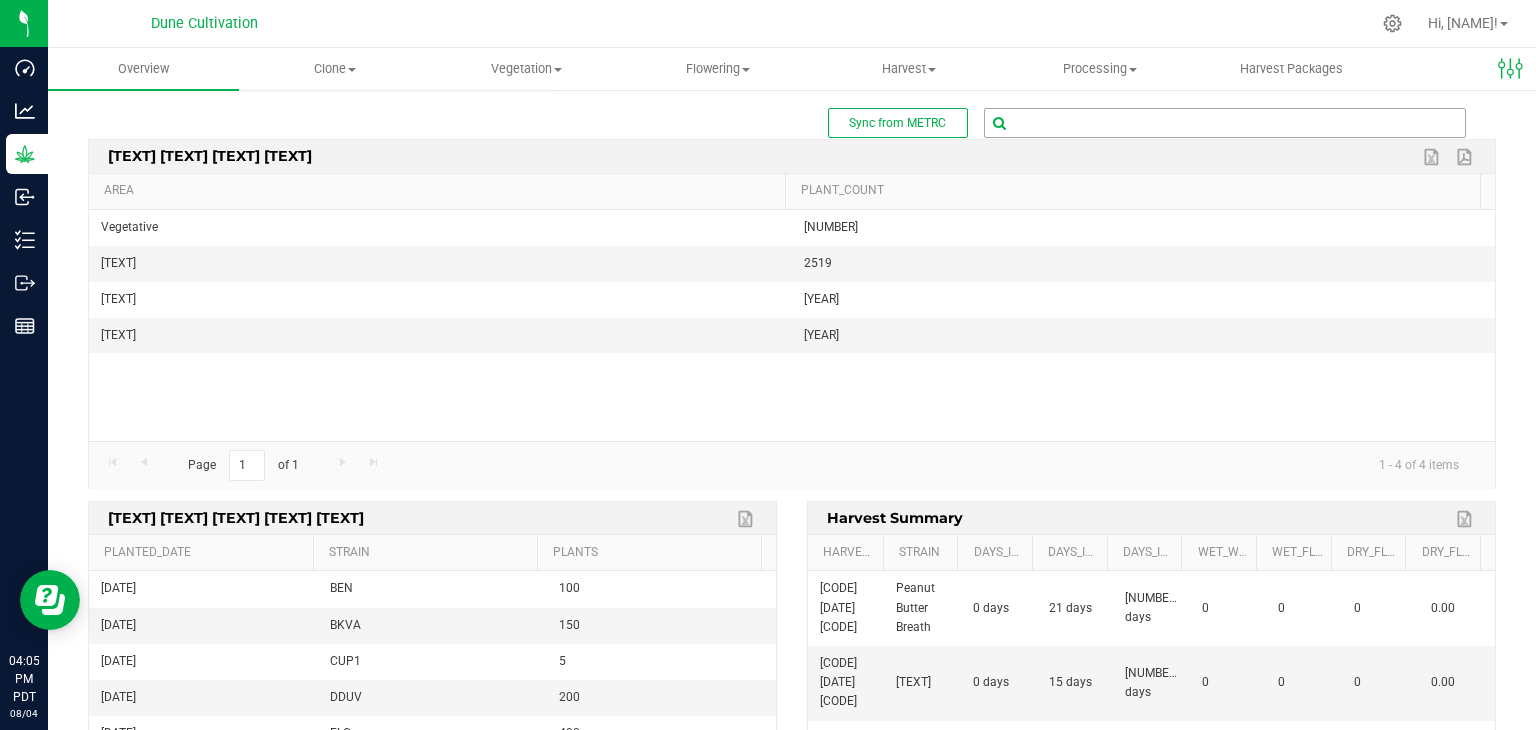click at bounding box center [1225, 123] 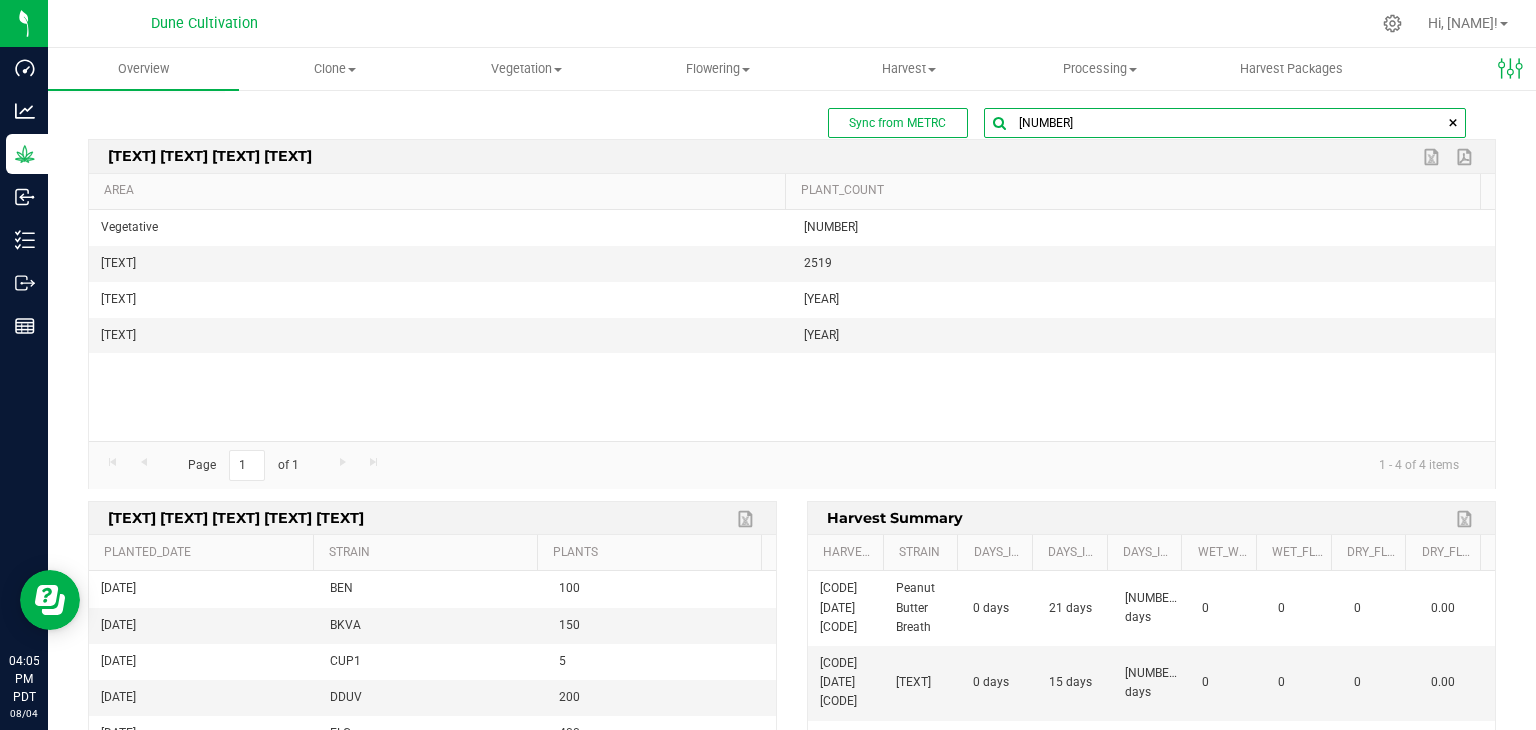 type on "[NUMBER]" 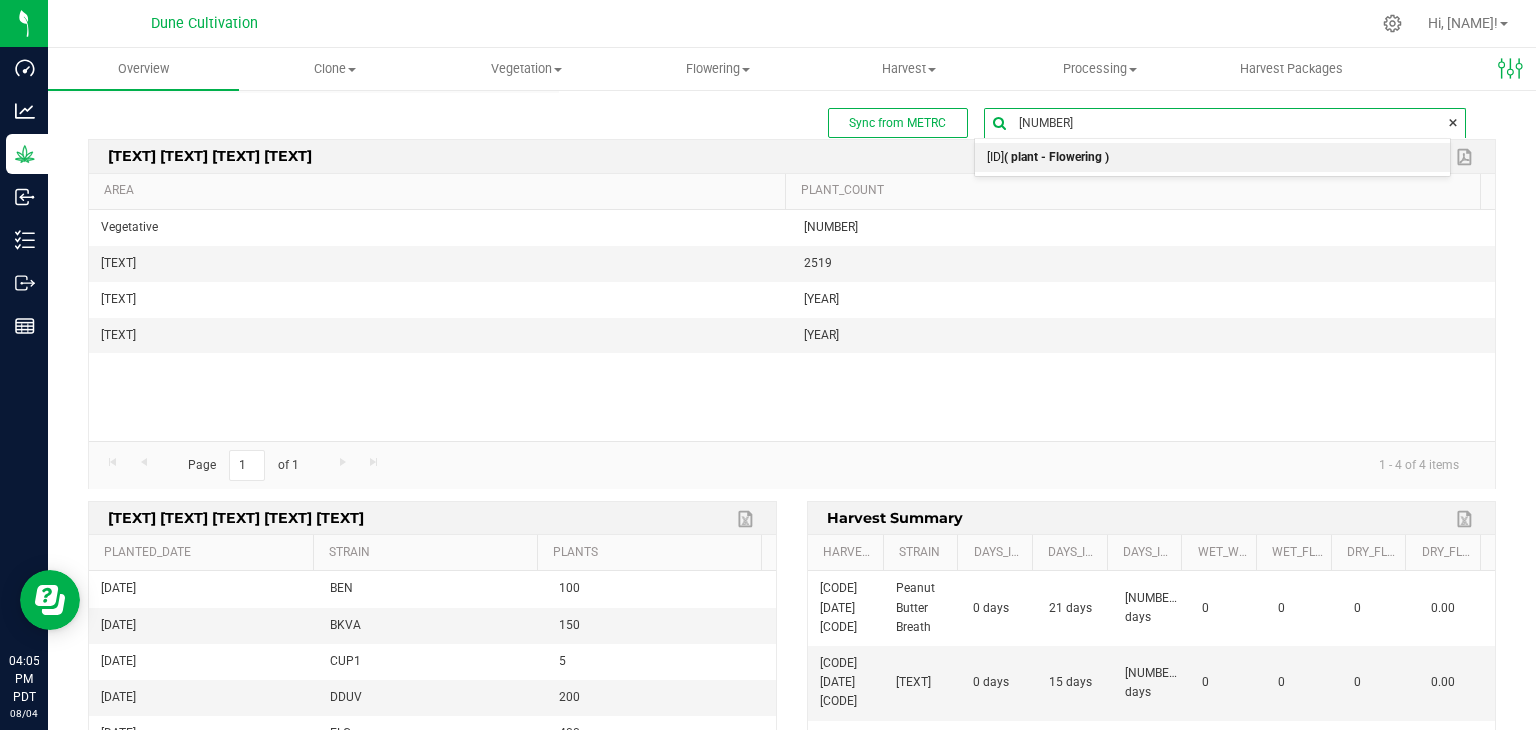 click on "[ID] ( [TEXT] )" at bounding box center (1048, 158) 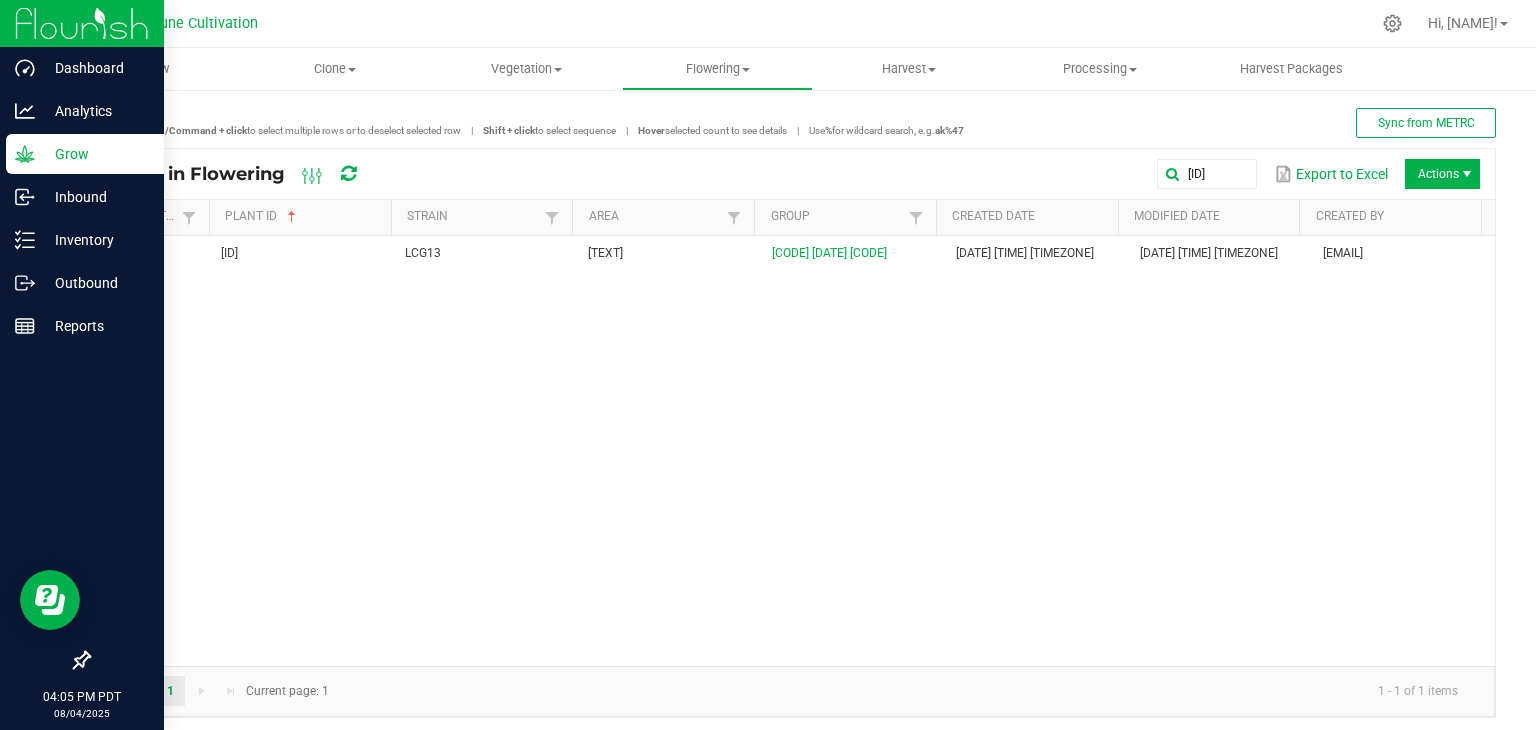click on "Grow" at bounding box center (95, 154) 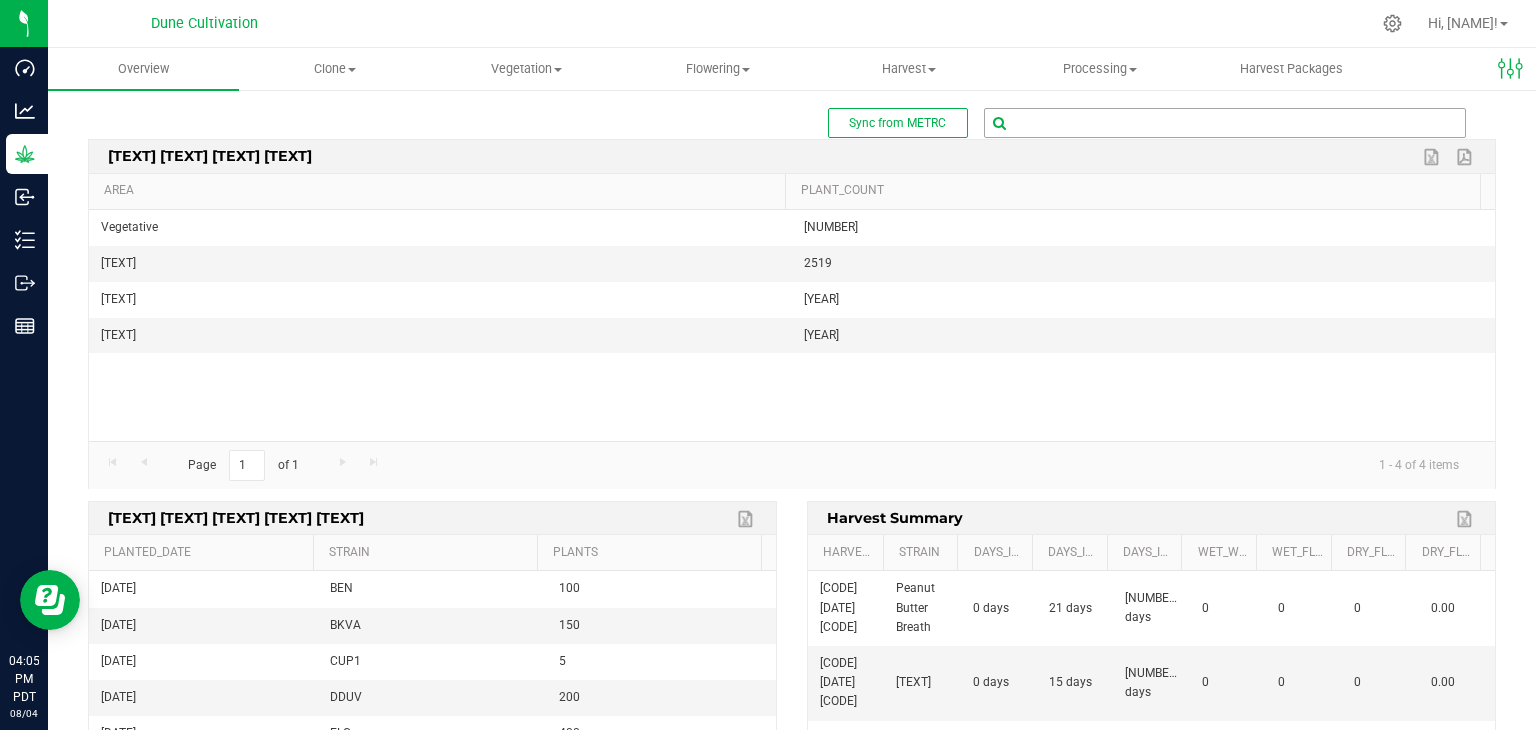 click at bounding box center [1225, 123] 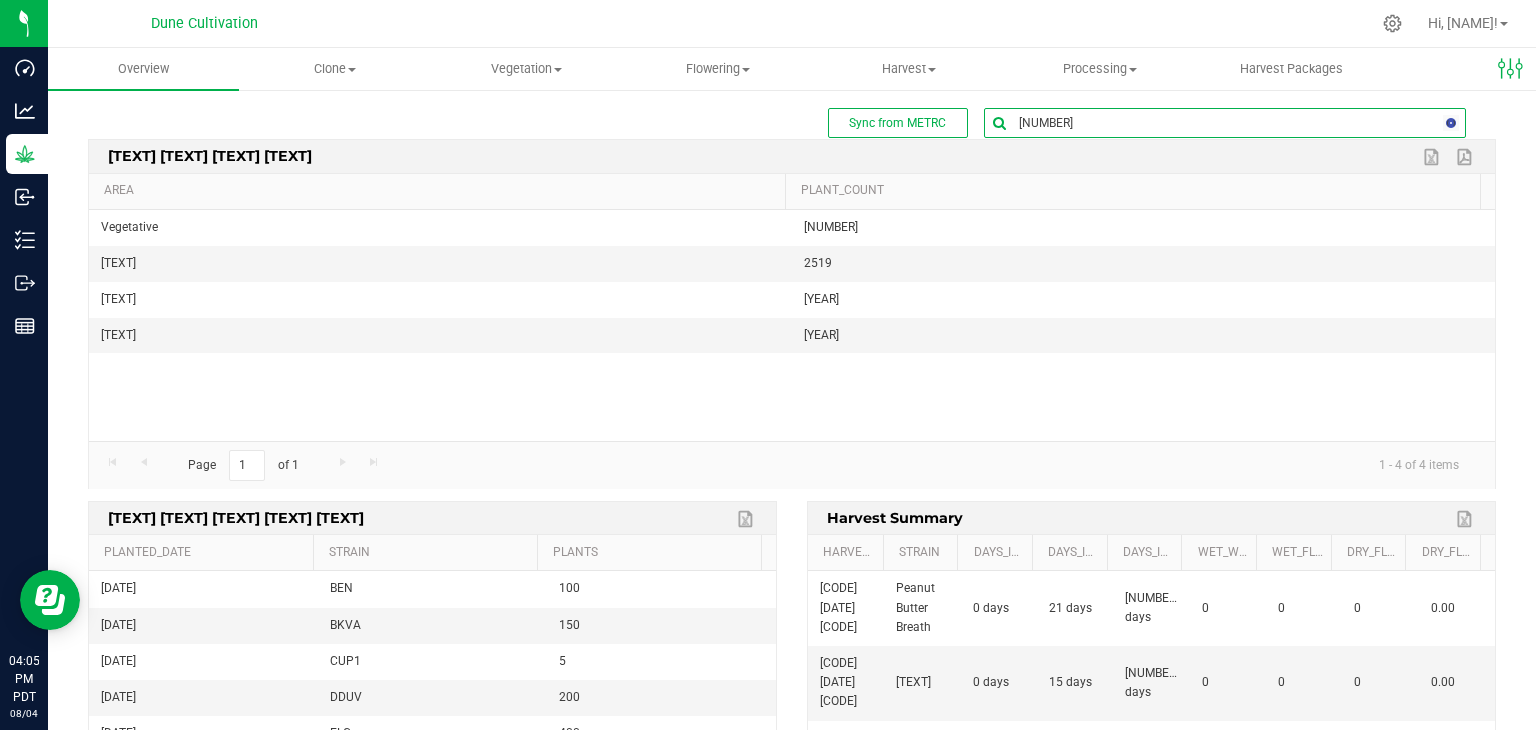 type on "[NUMBER]" 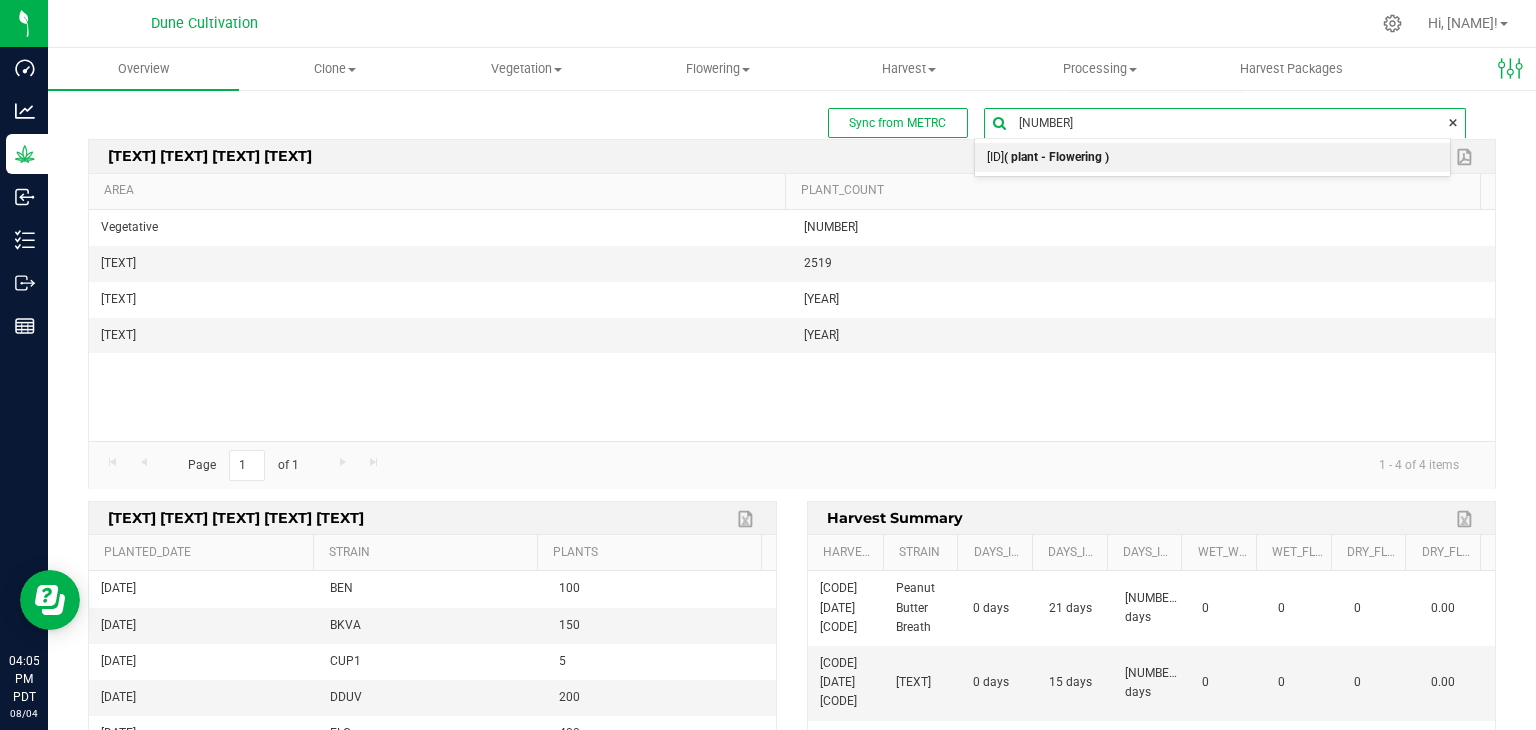 drag, startPoint x: 1098, startPoint y: 149, endPoint x: 1087, endPoint y: 149, distance: 11 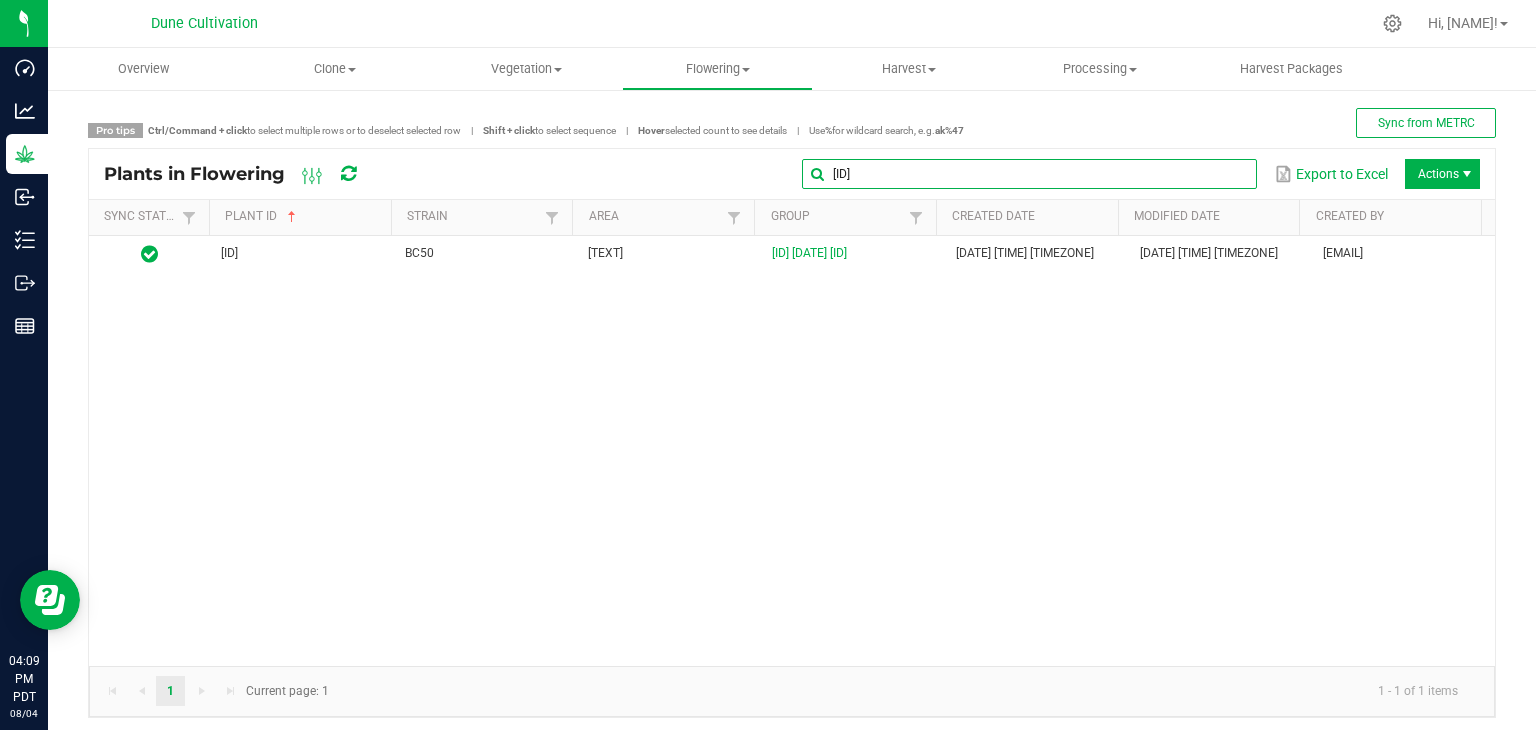 click on "[ID]" at bounding box center [1029, 174] 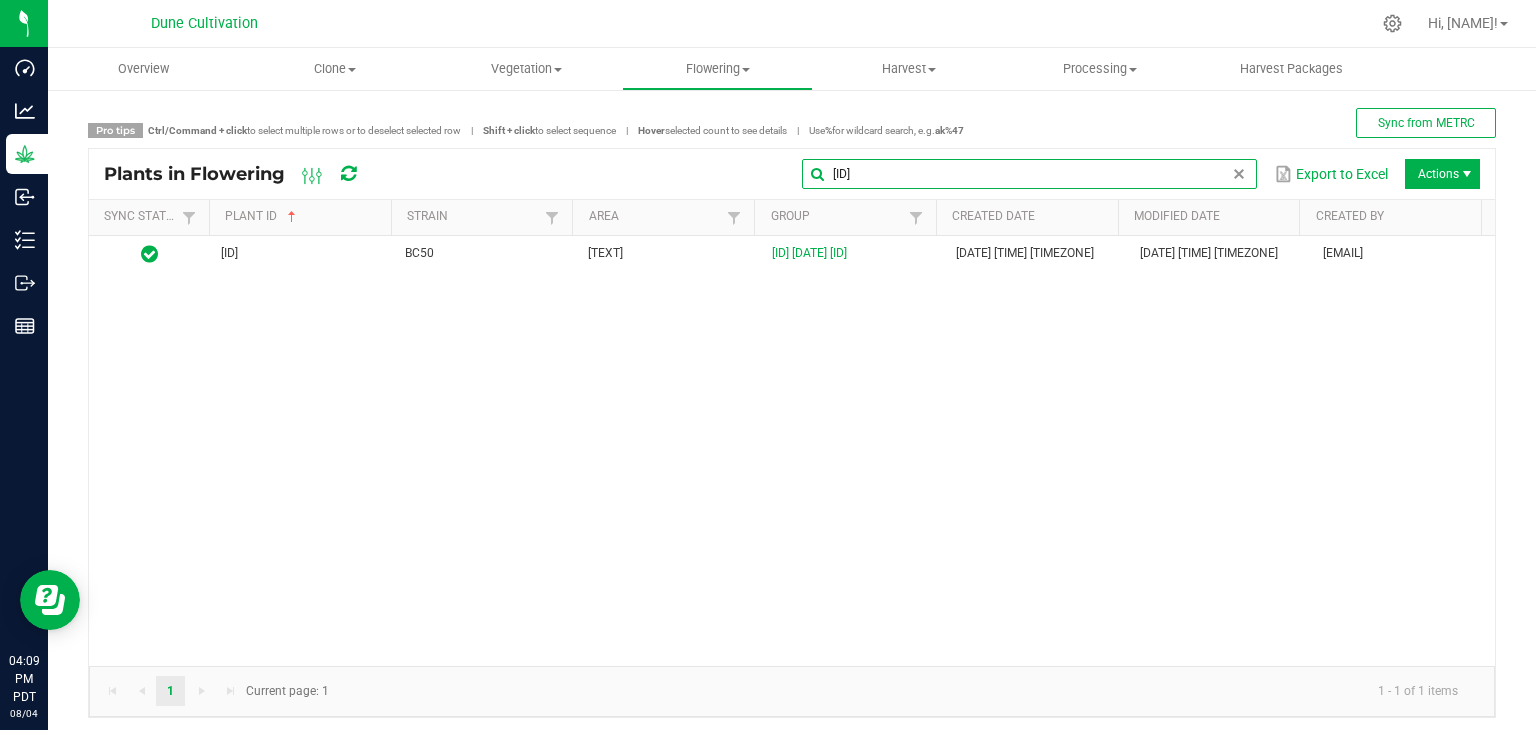 click on "[ID]" at bounding box center [1029, 174] 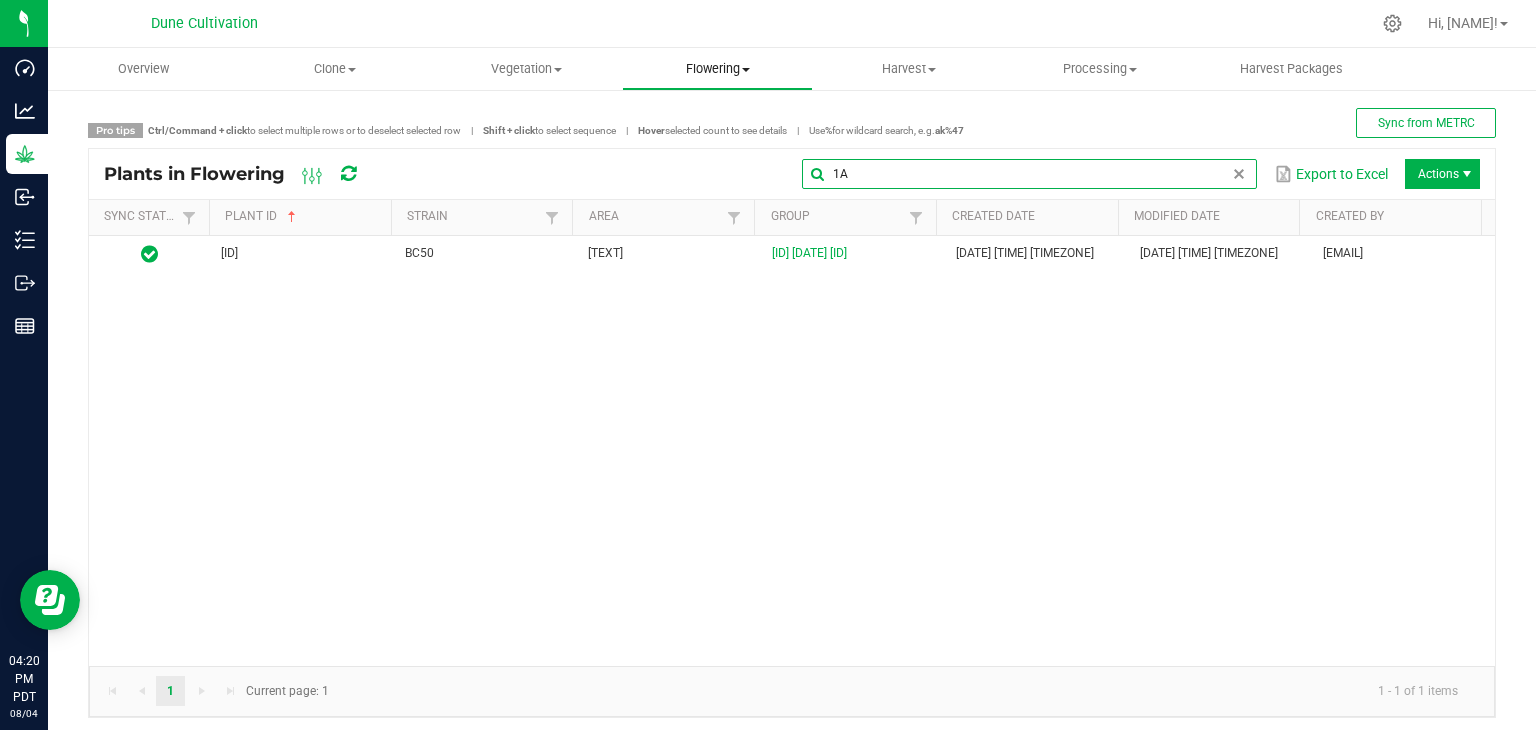 type on "1" 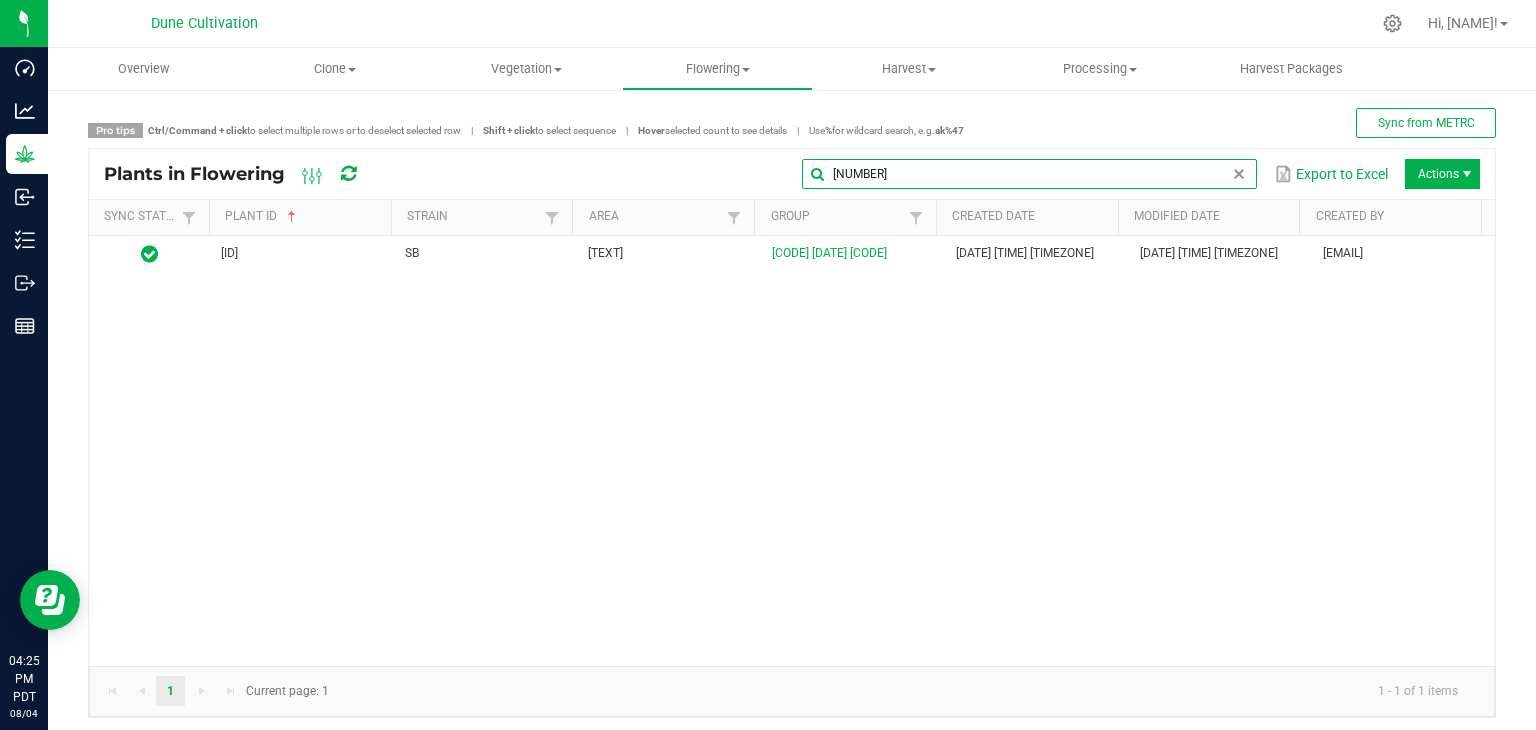 type on "[NUMBER]" 